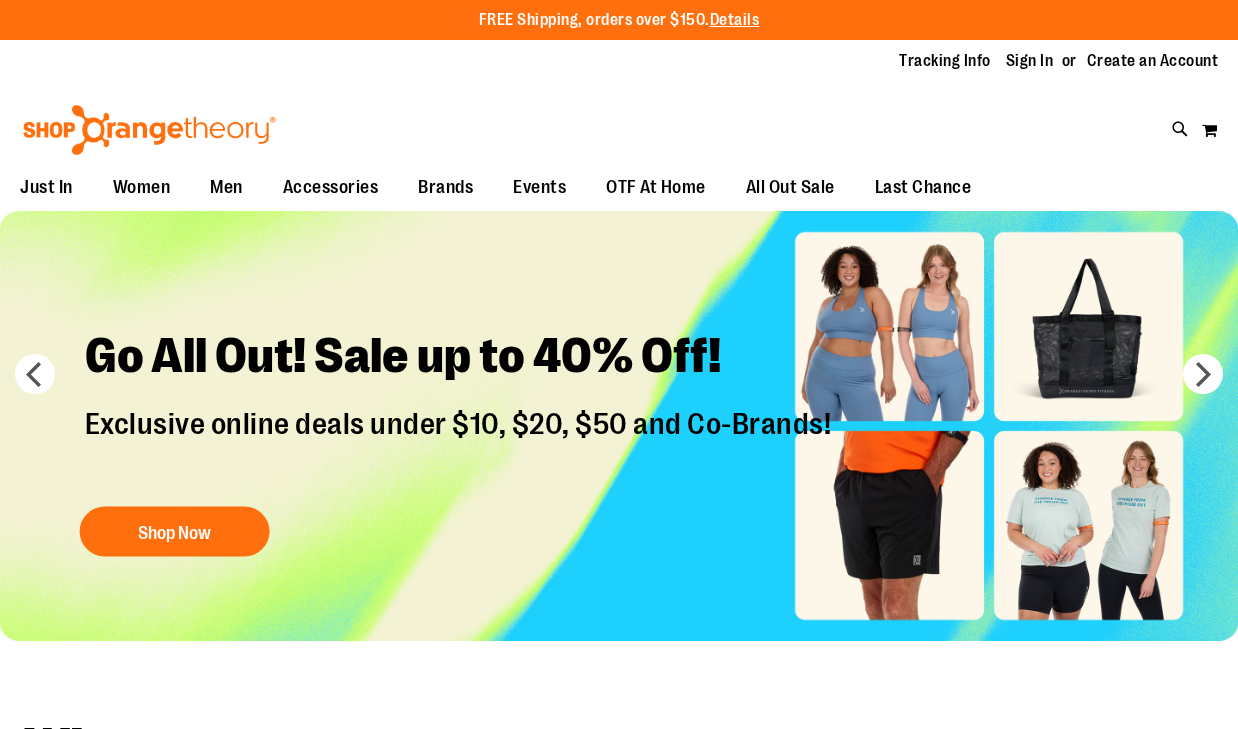 scroll, scrollTop: 0, scrollLeft: 0, axis: both 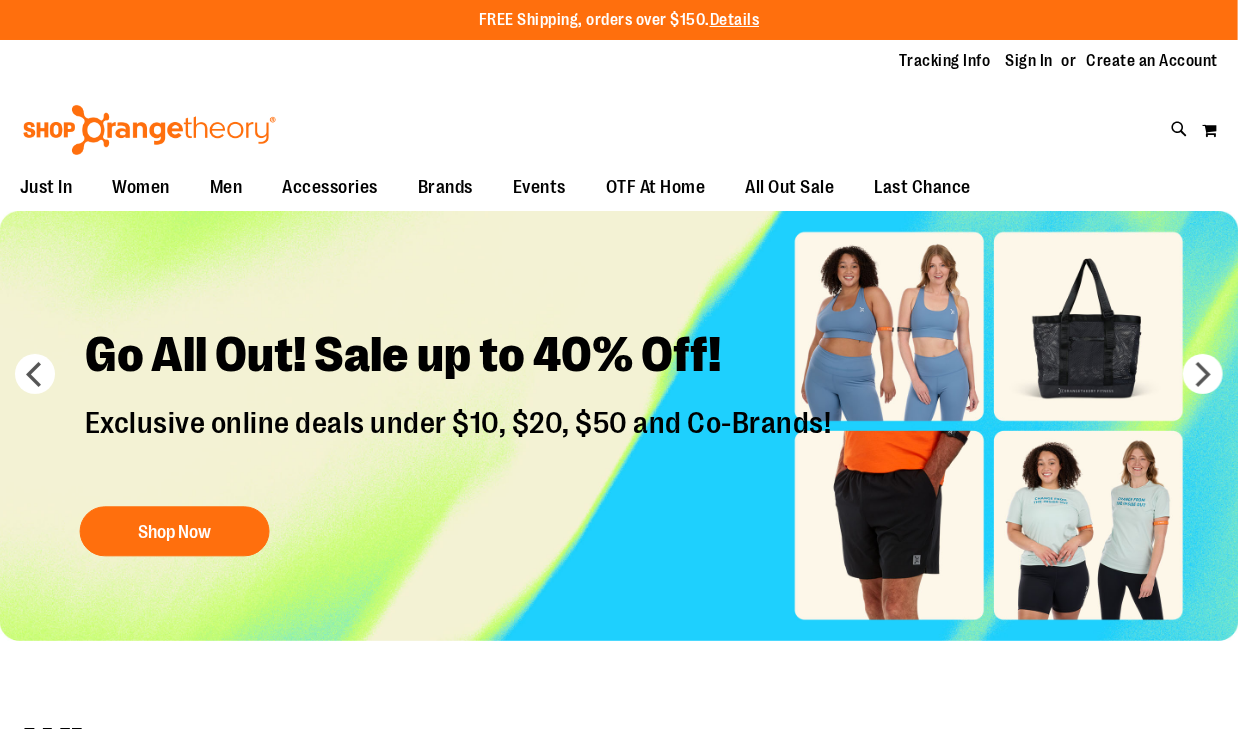 type on "**********" 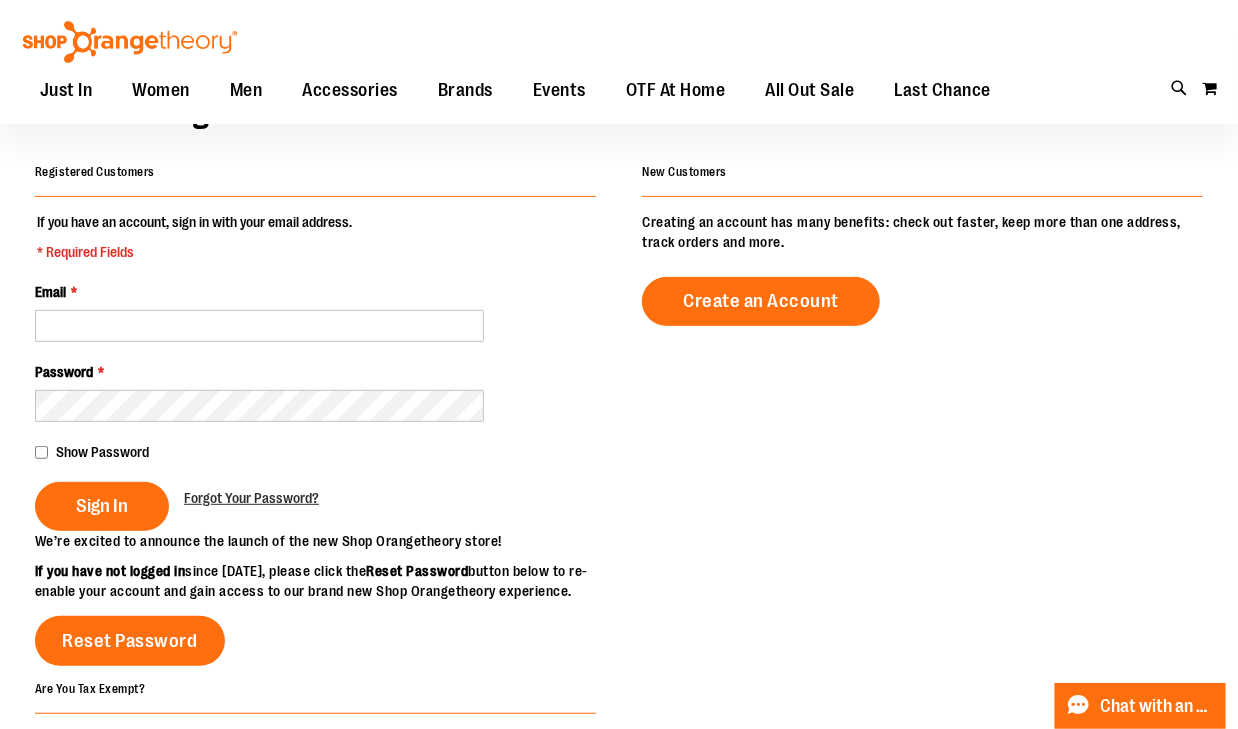 scroll, scrollTop: 0, scrollLeft: 0, axis: both 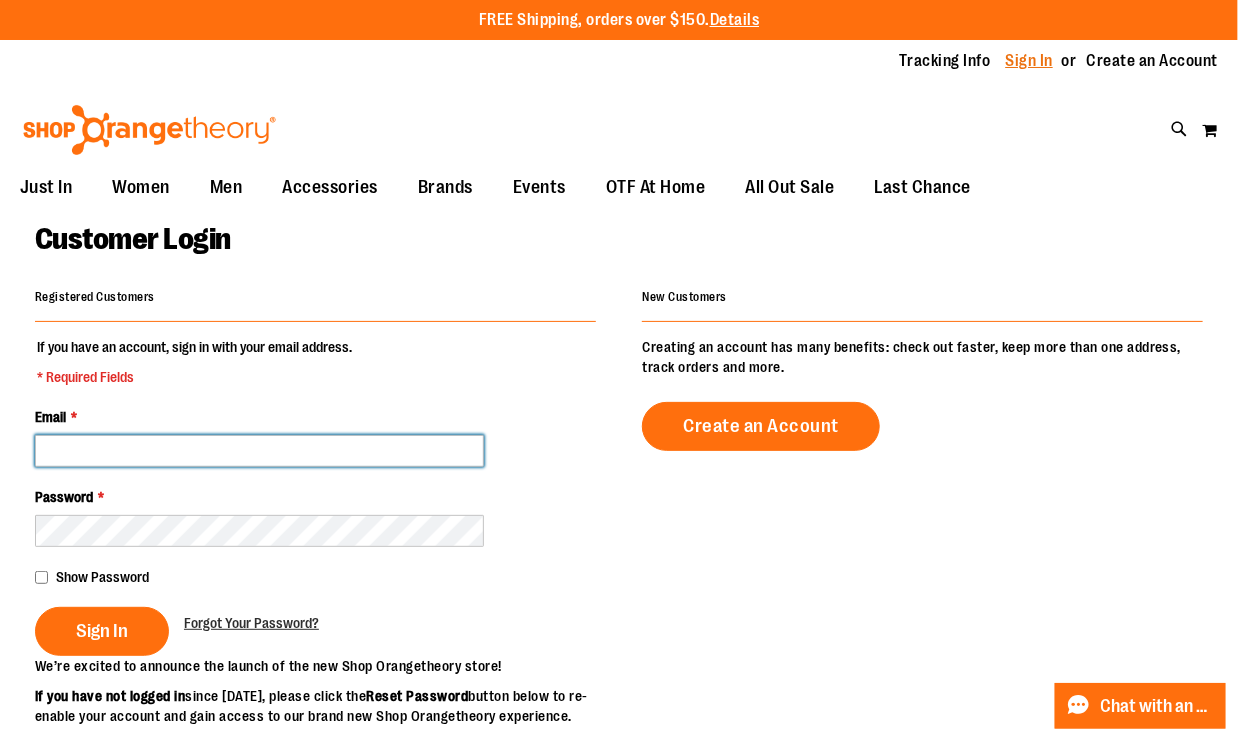 type on "**********" 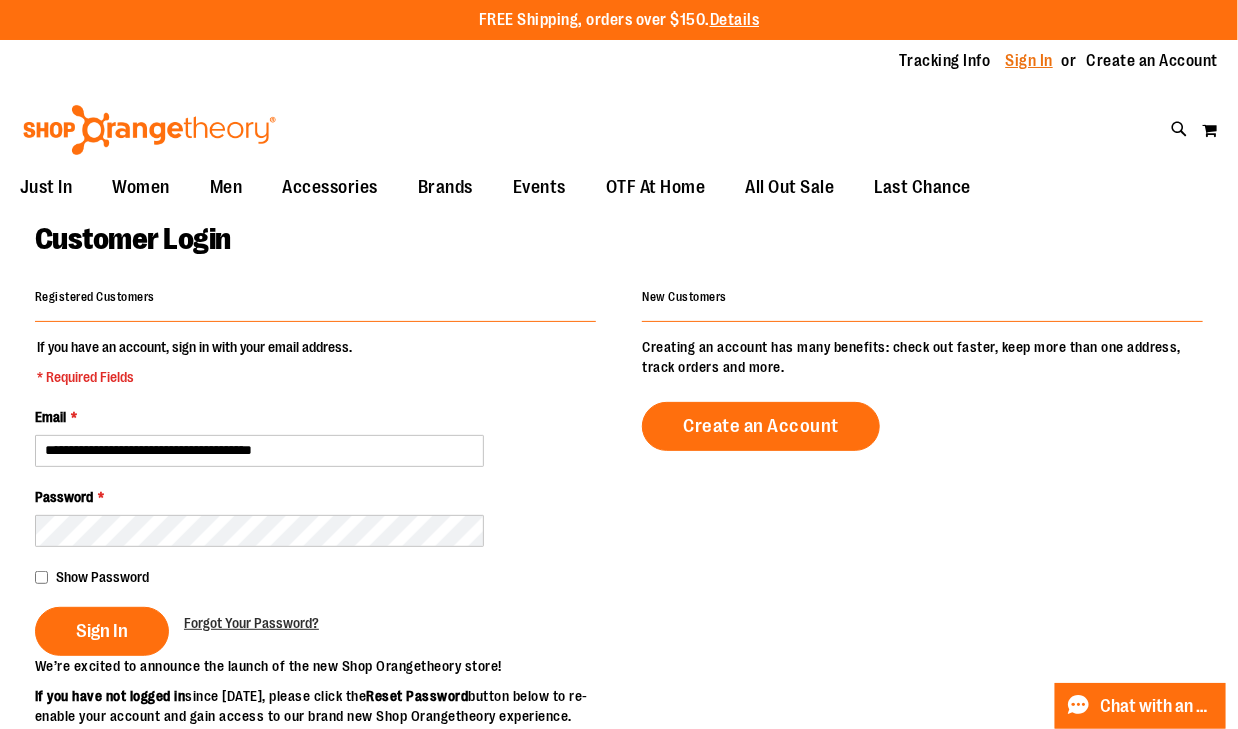 type on "**********" 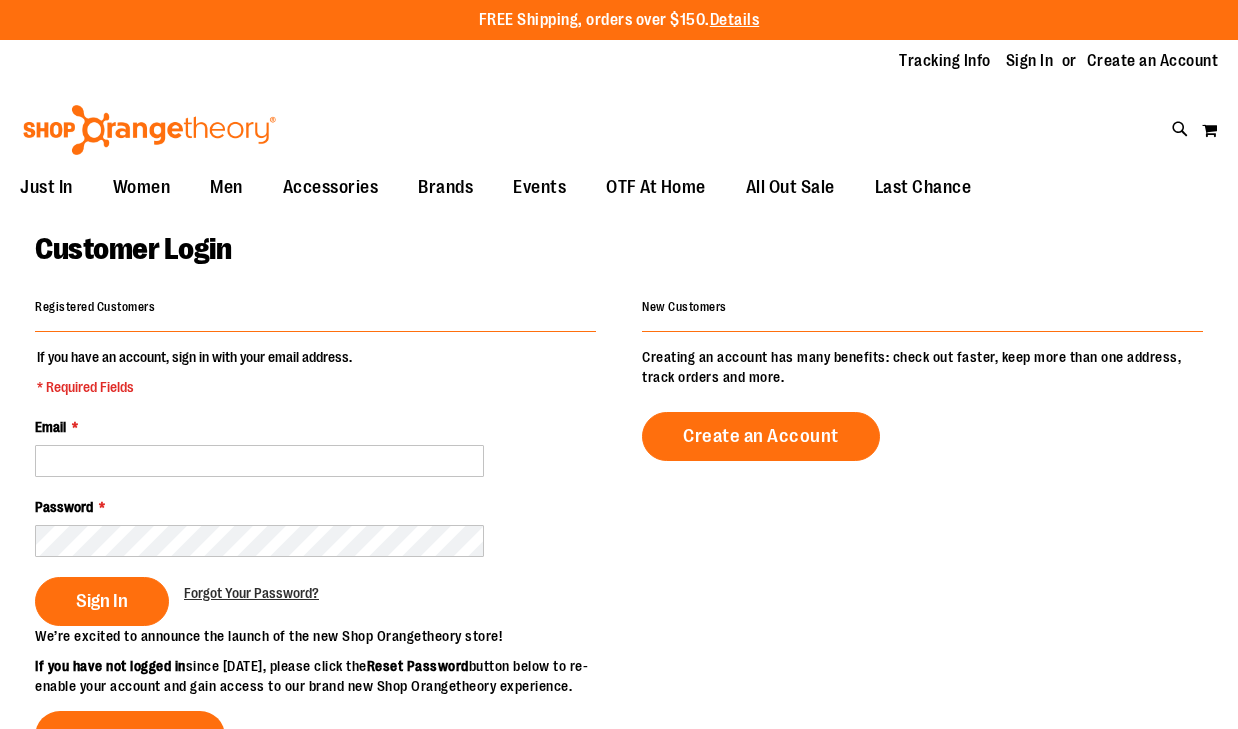 scroll, scrollTop: 0, scrollLeft: 0, axis: both 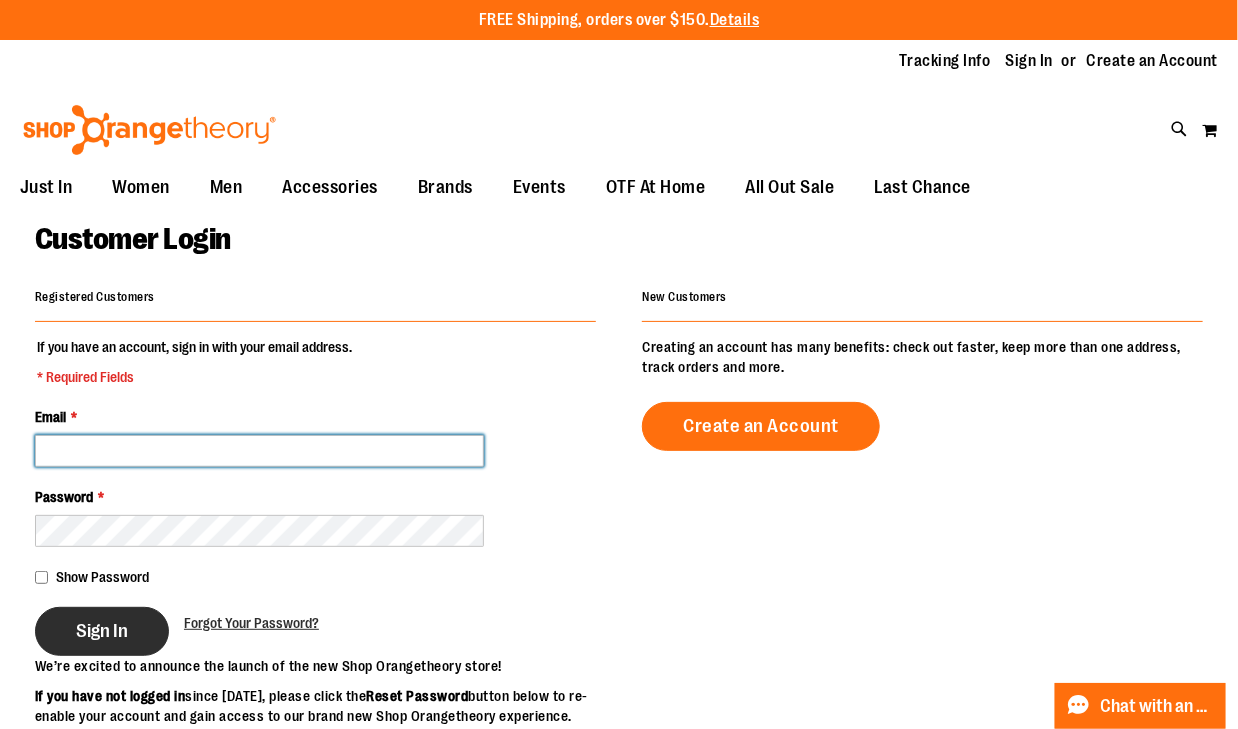type on "**********" 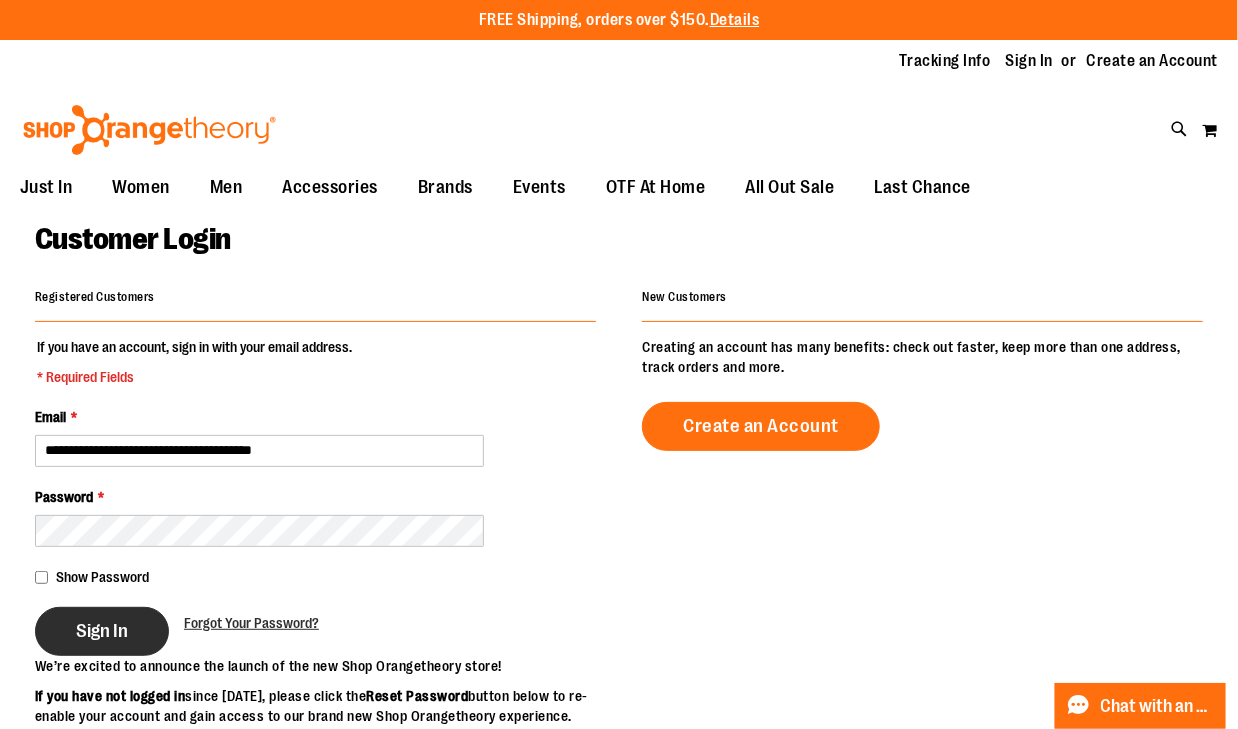 type on "**********" 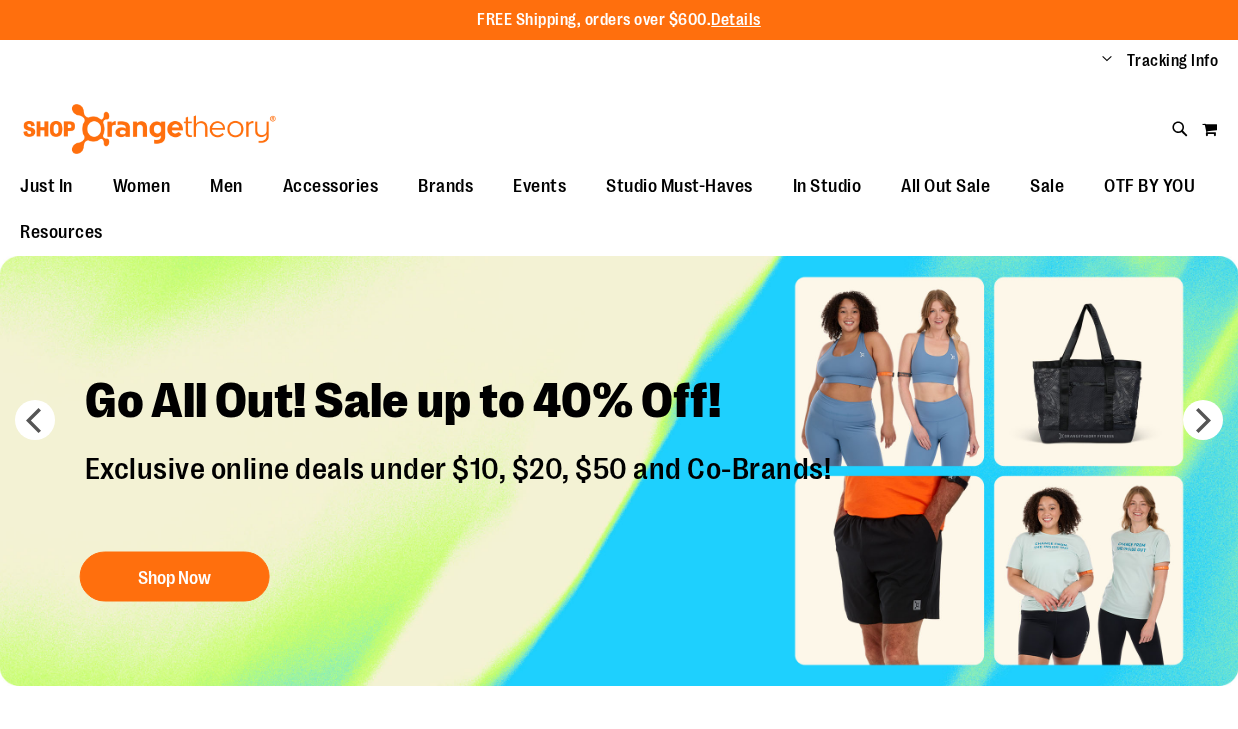 scroll, scrollTop: 0, scrollLeft: 0, axis: both 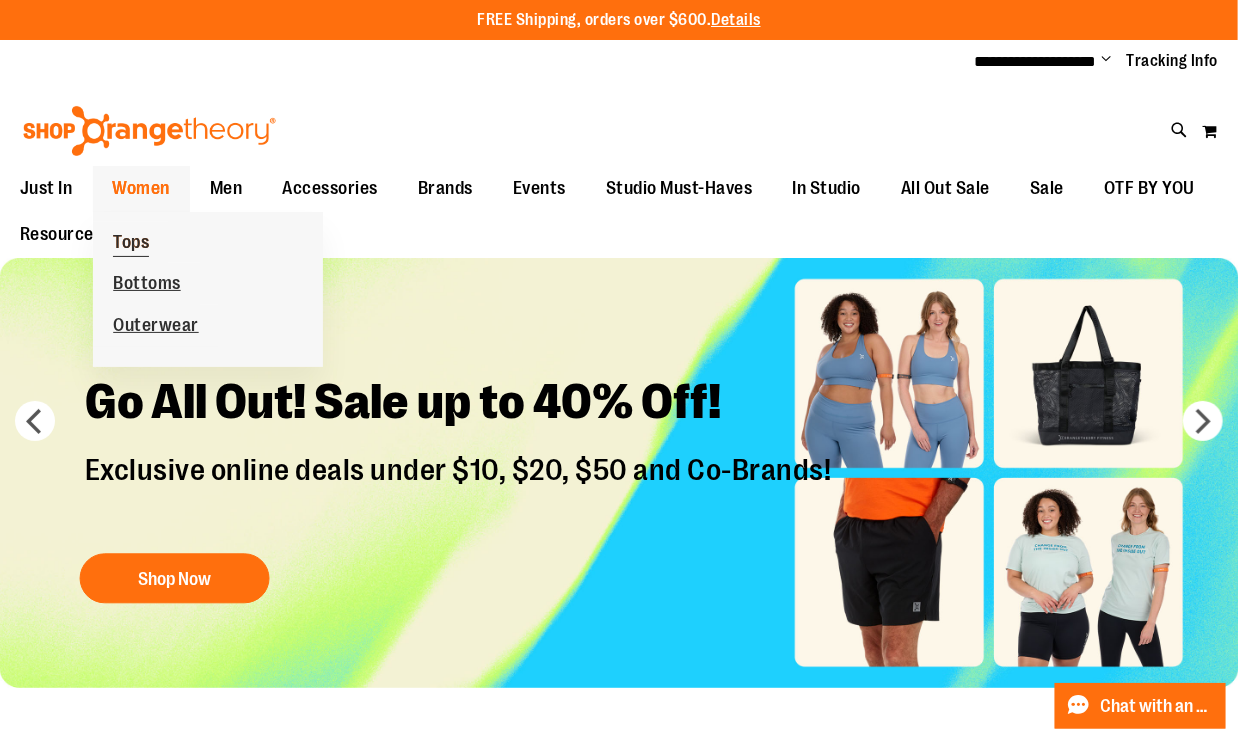 type on "**********" 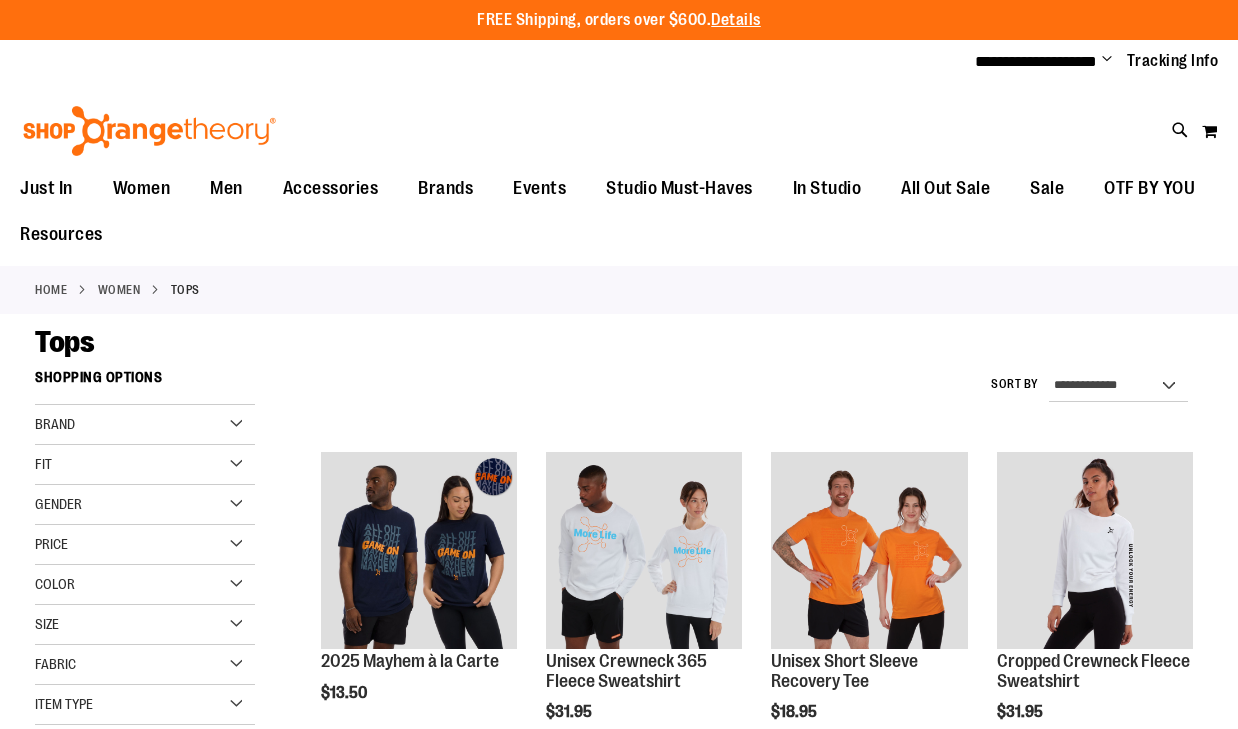 scroll, scrollTop: 0, scrollLeft: 0, axis: both 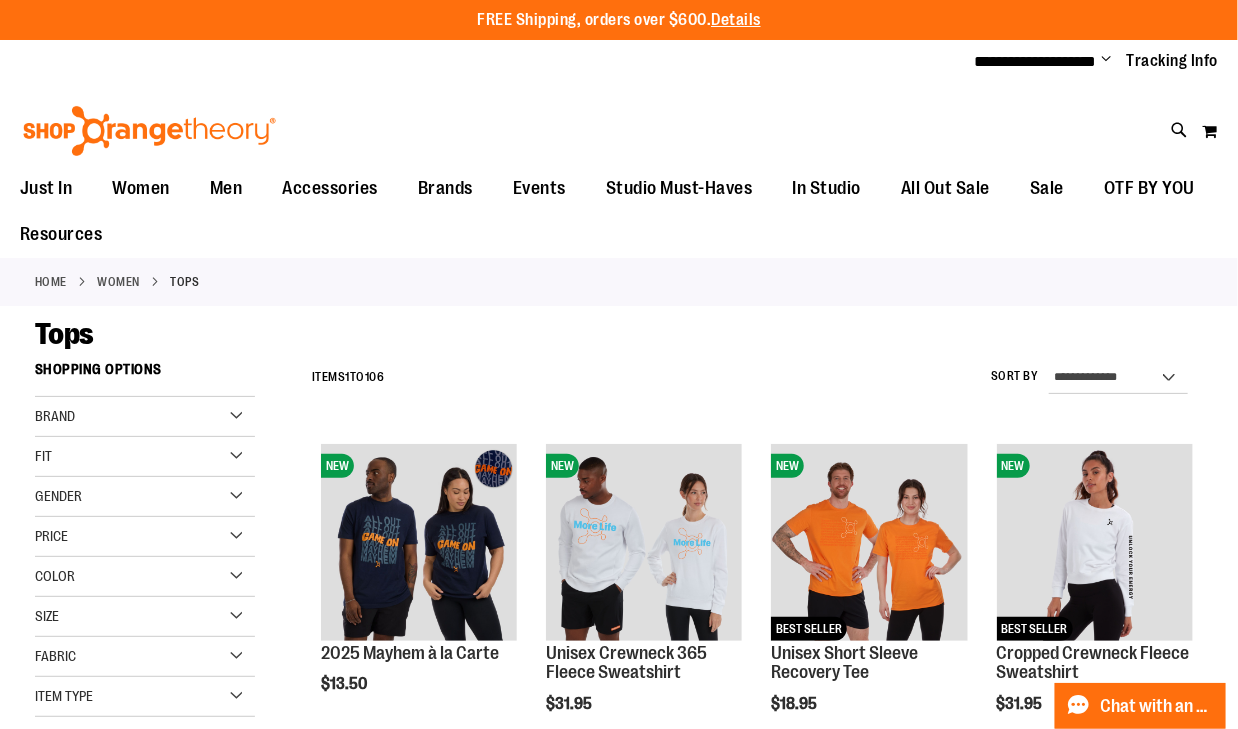 type on "**********" 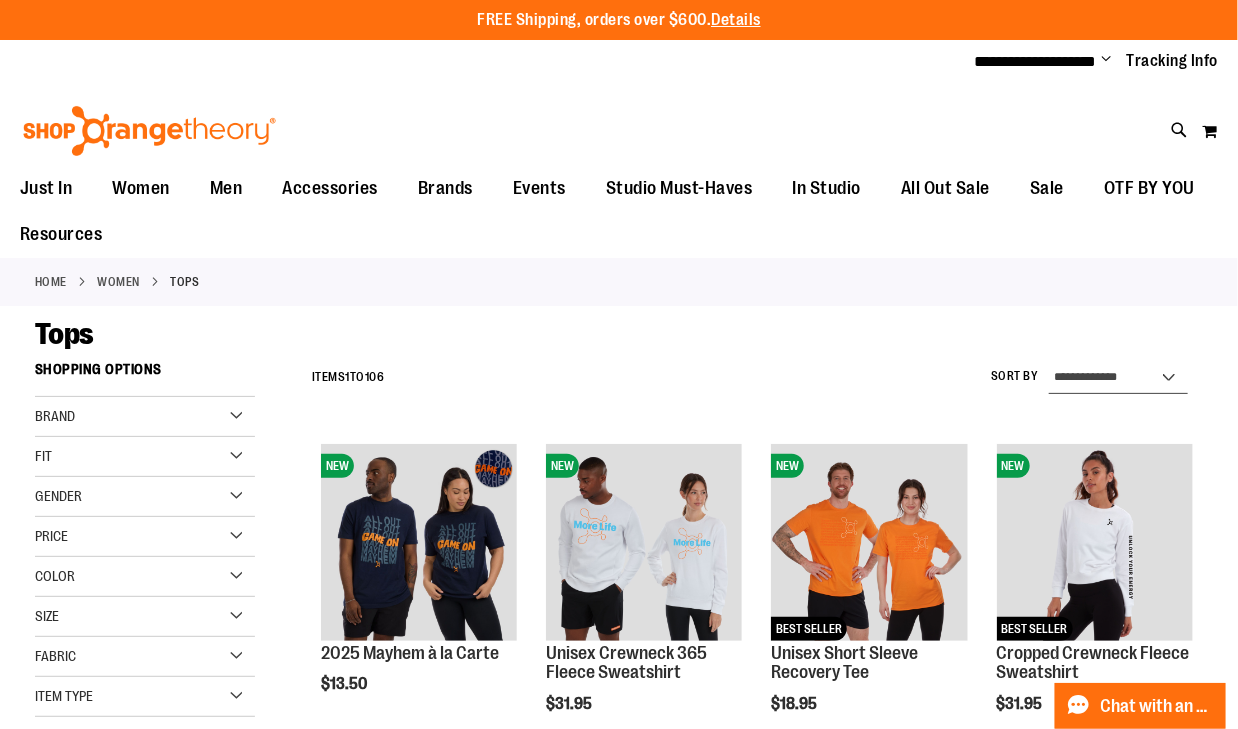 click on "**********" at bounding box center [1118, 378] 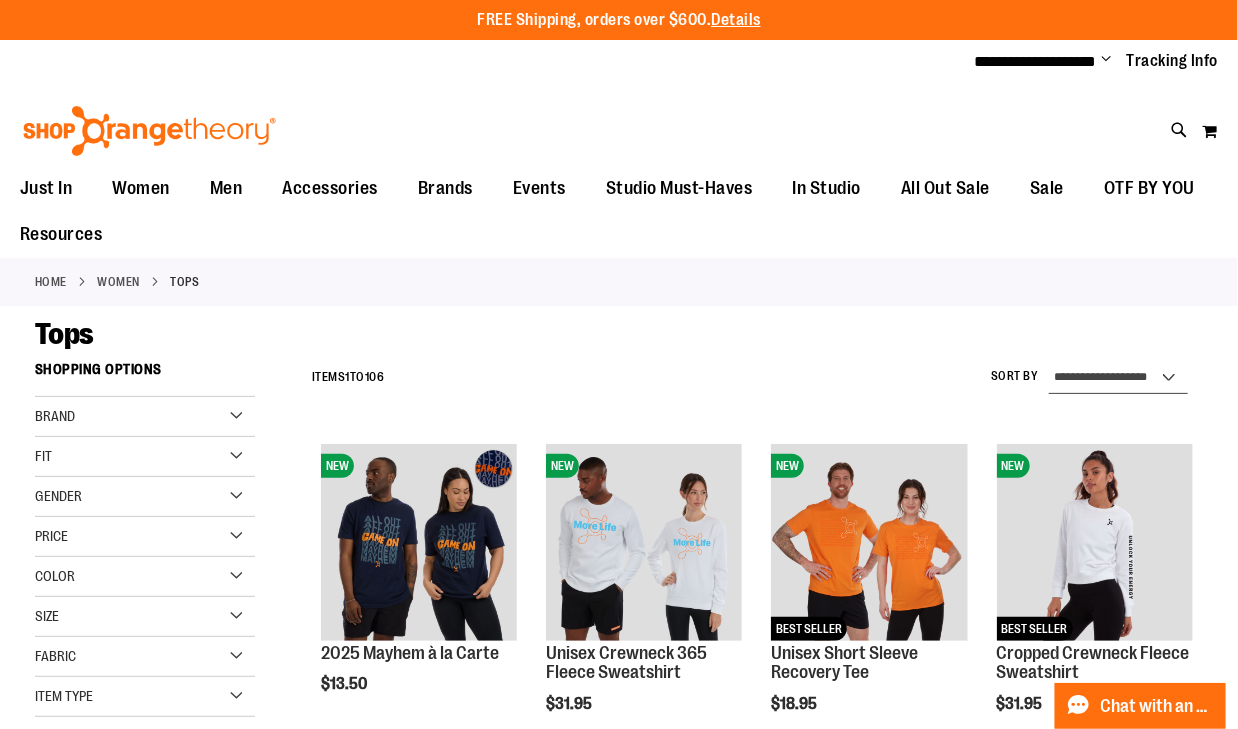 click on "**********" at bounding box center (1118, 378) 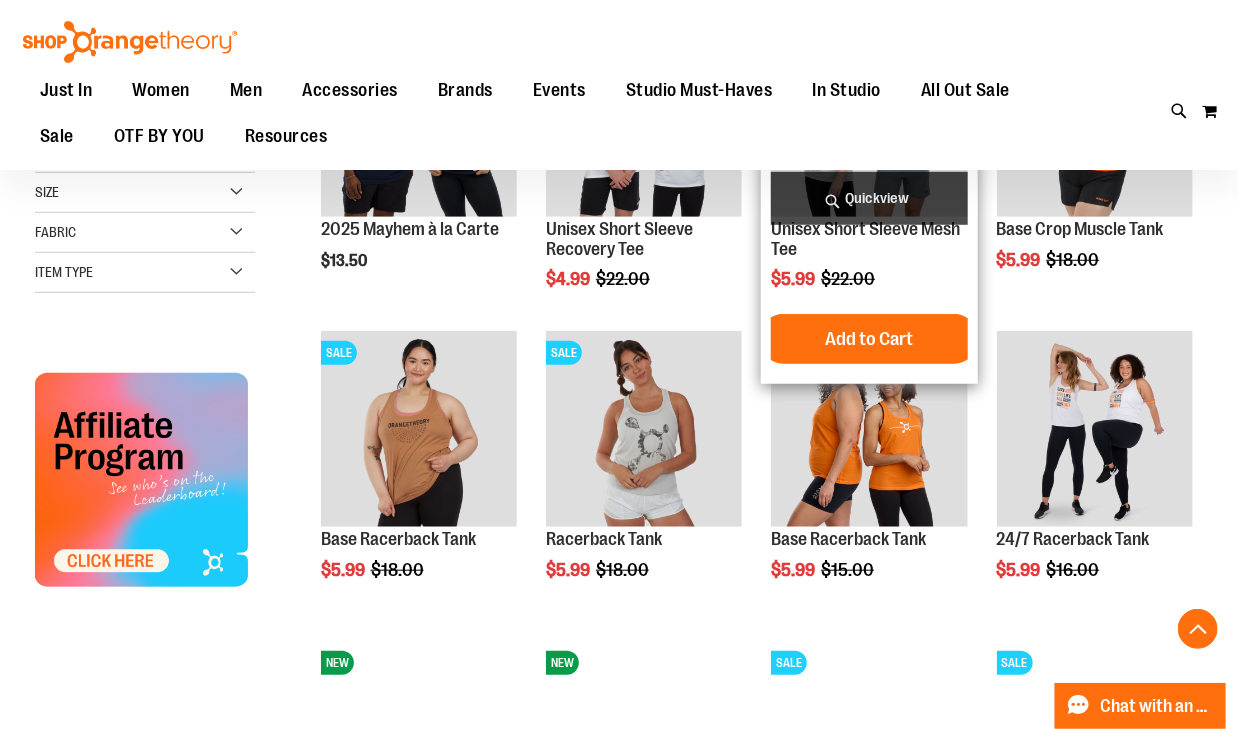 scroll, scrollTop: 430, scrollLeft: 0, axis: vertical 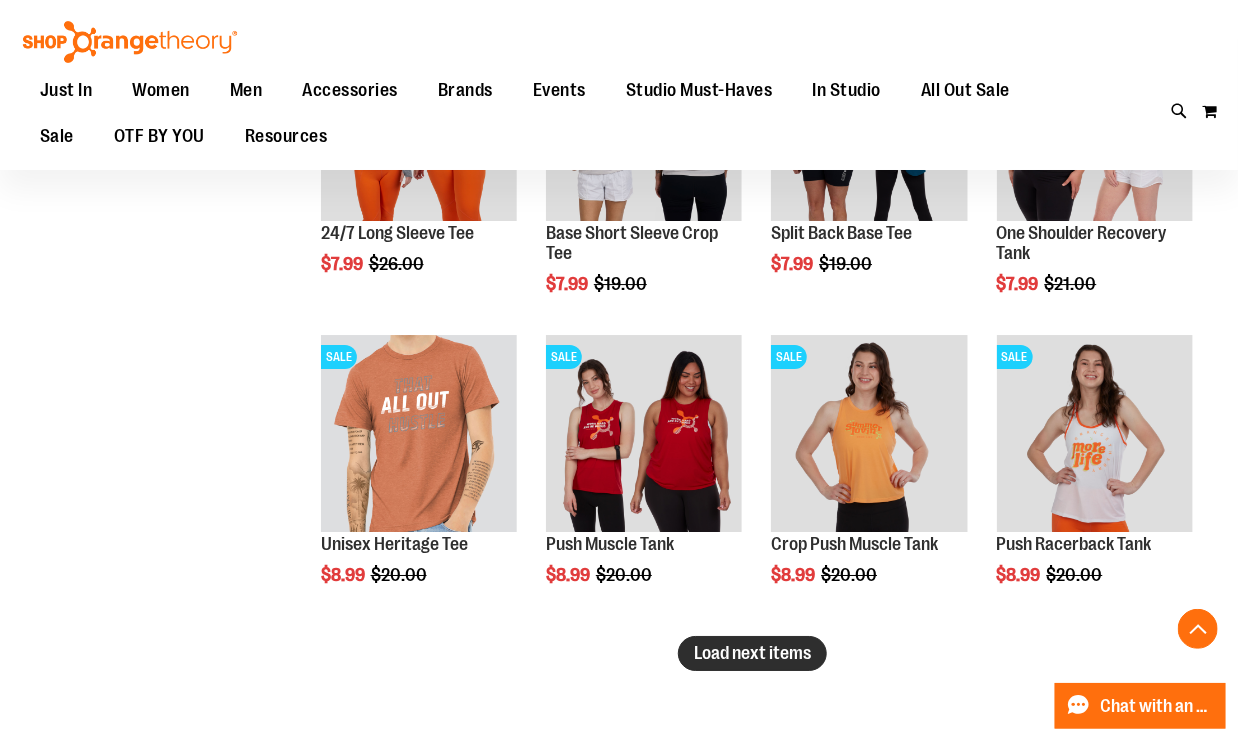 click on "Load next items" at bounding box center [752, 653] 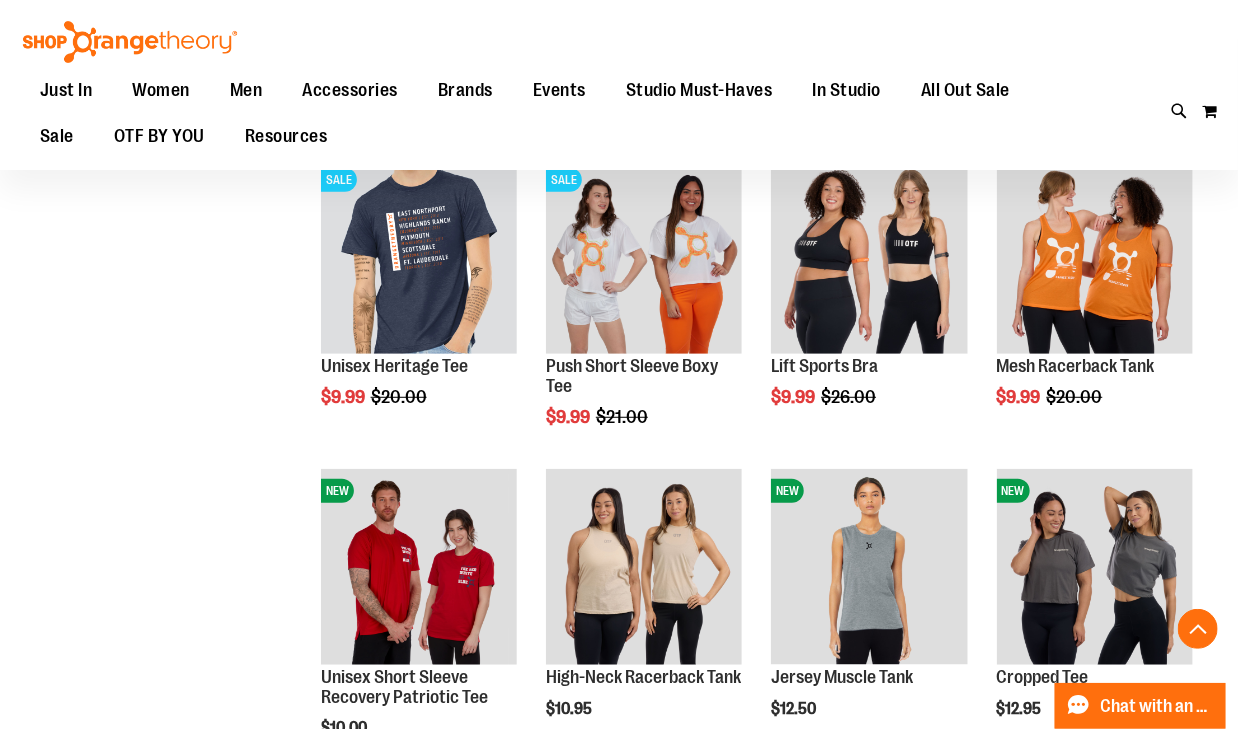 scroll, scrollTop: 3550, scrollLeft: 0, axis: vertical 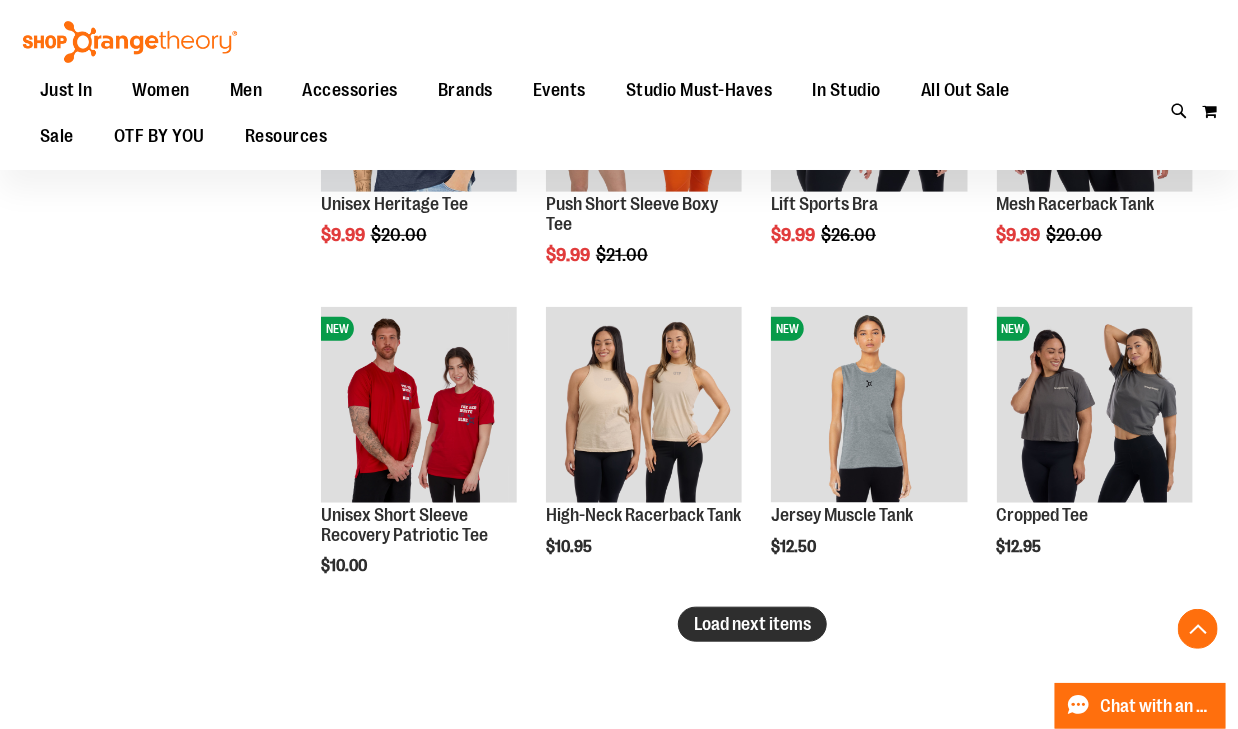 click on "Load next items" at bounding box center [752, 624] 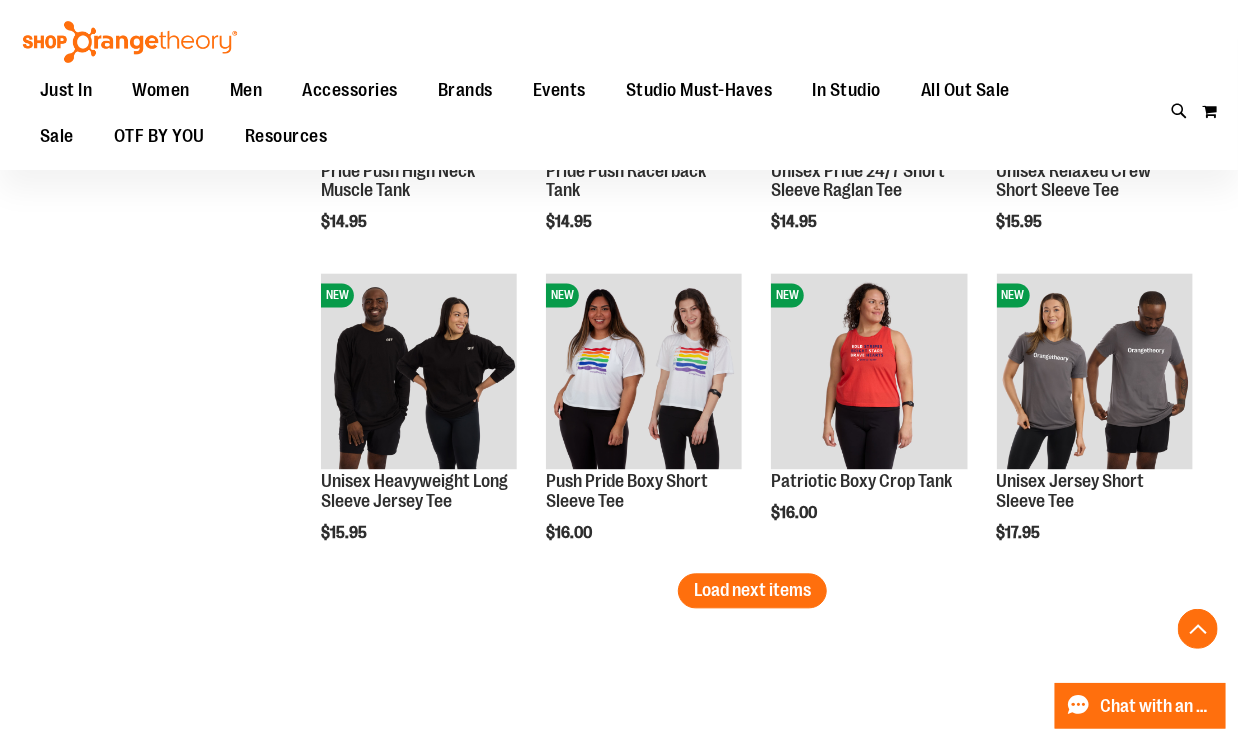 scroll, scrollTop: 4510, scrollLeft: 0, axis: vertical 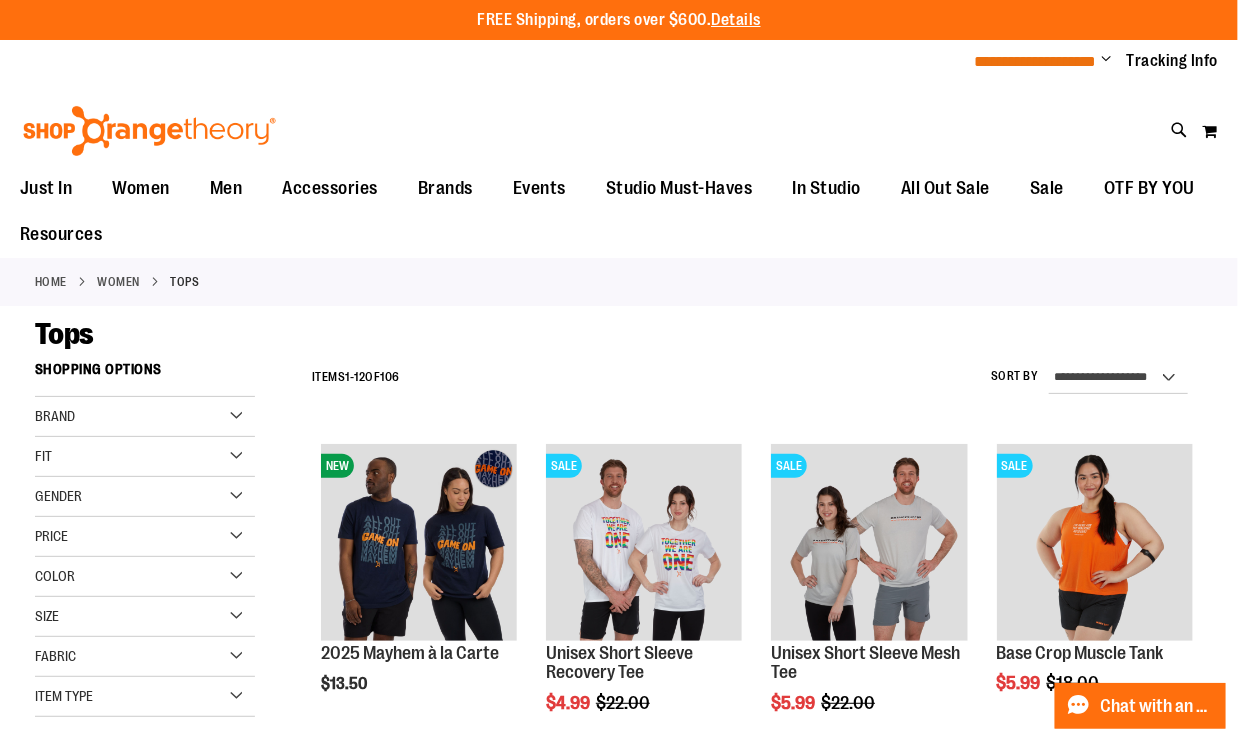 click on "**********" at bounding box center (1036, 61) 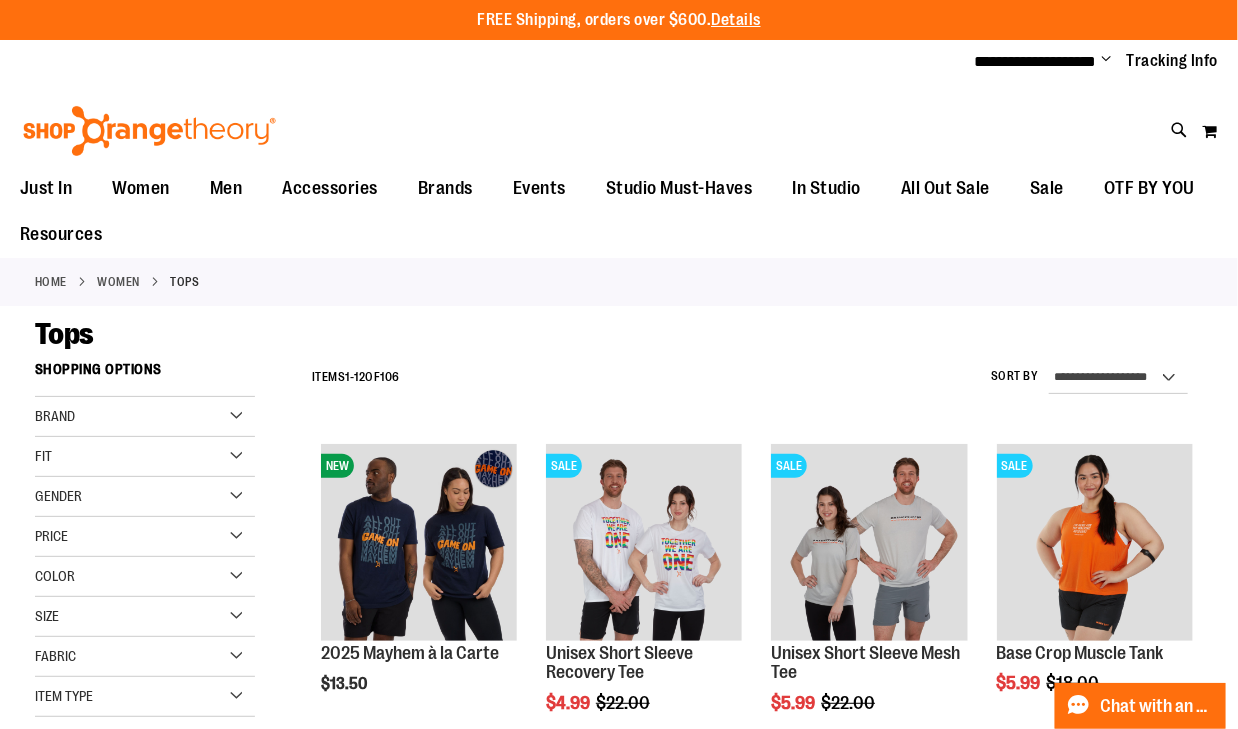 click on "Change" at bounding box center (1107, 60) 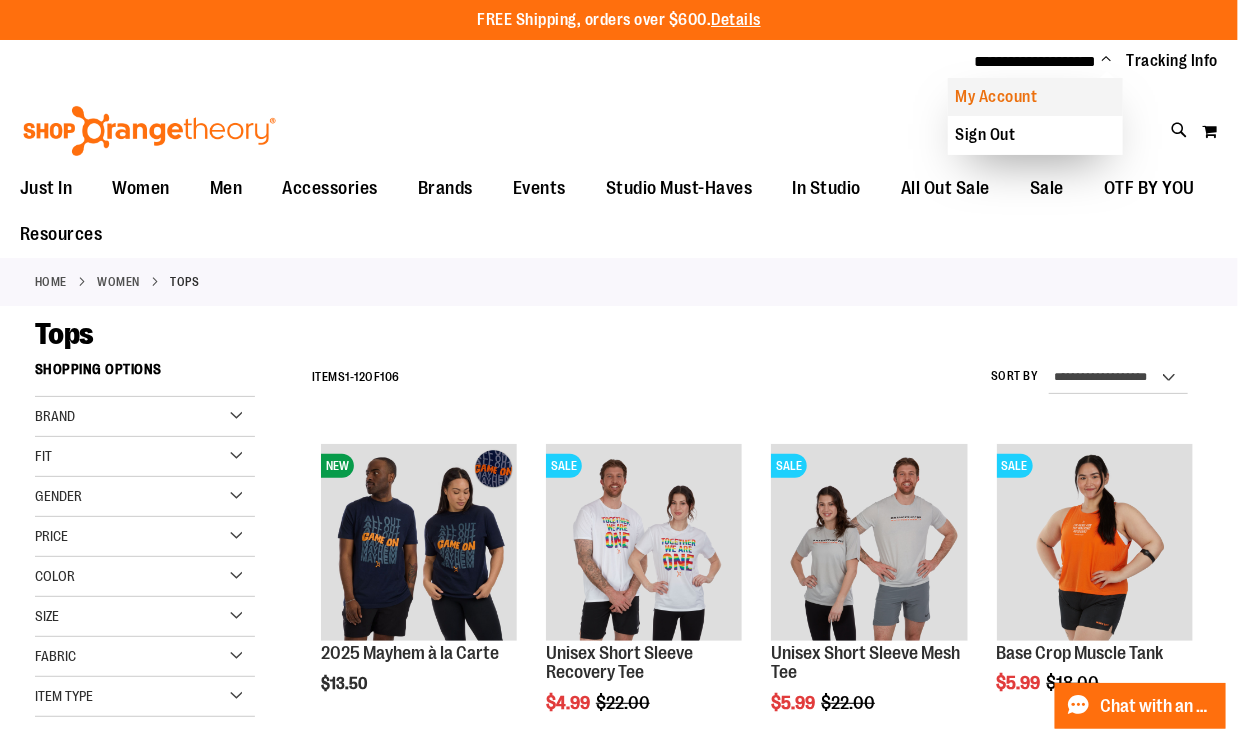 click on "My Account" at bounding box center [1035, 97] 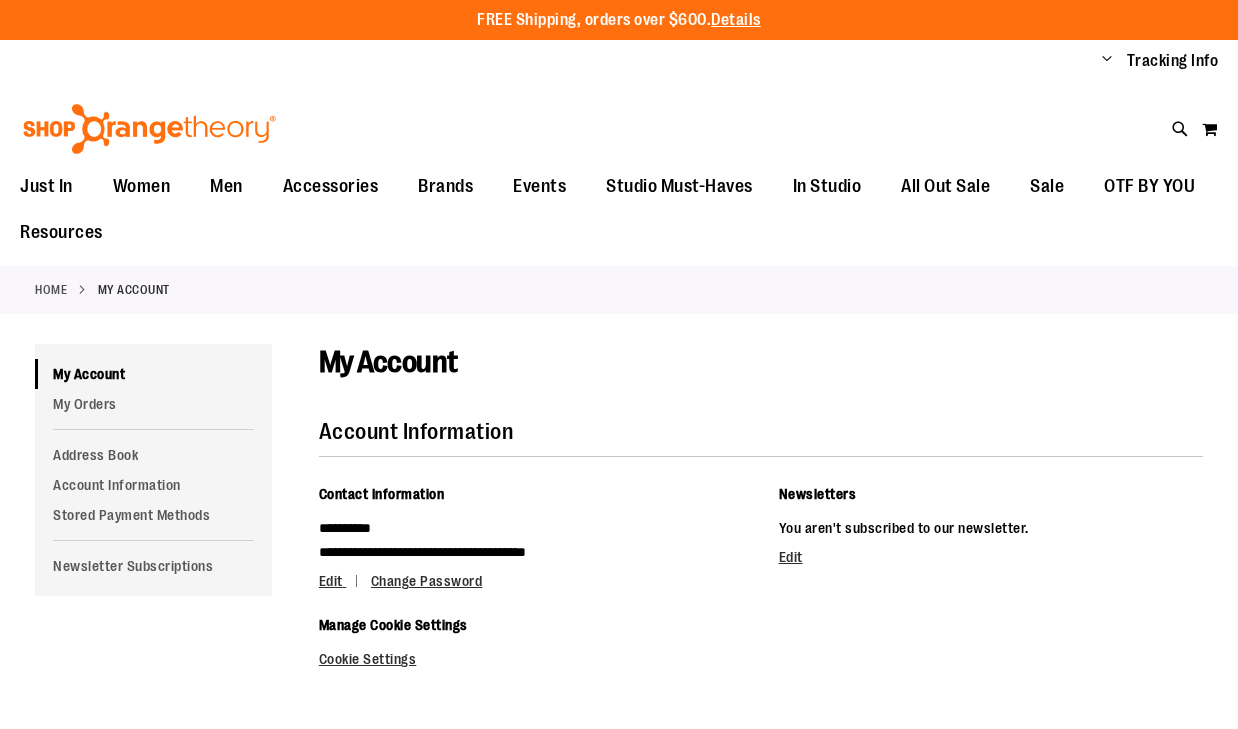 scroll, scrollTop: 0, scrollLeft: 0, axis: both 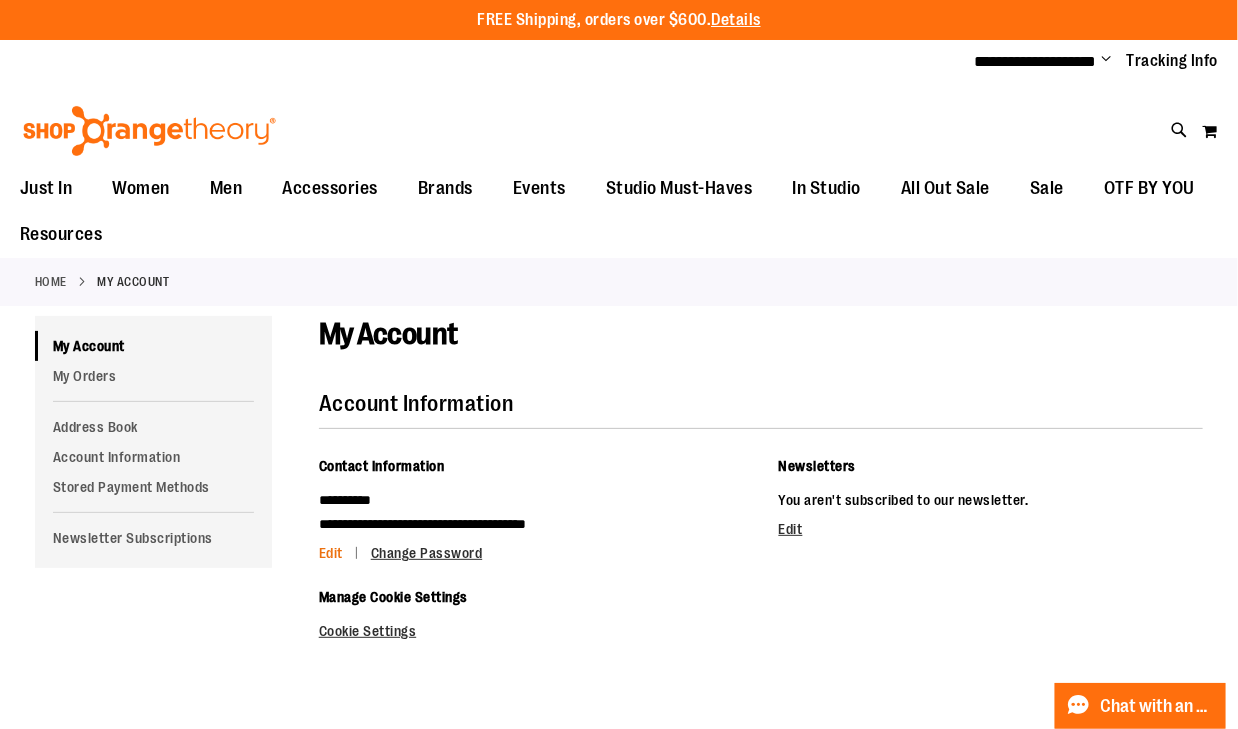 type on "**********" 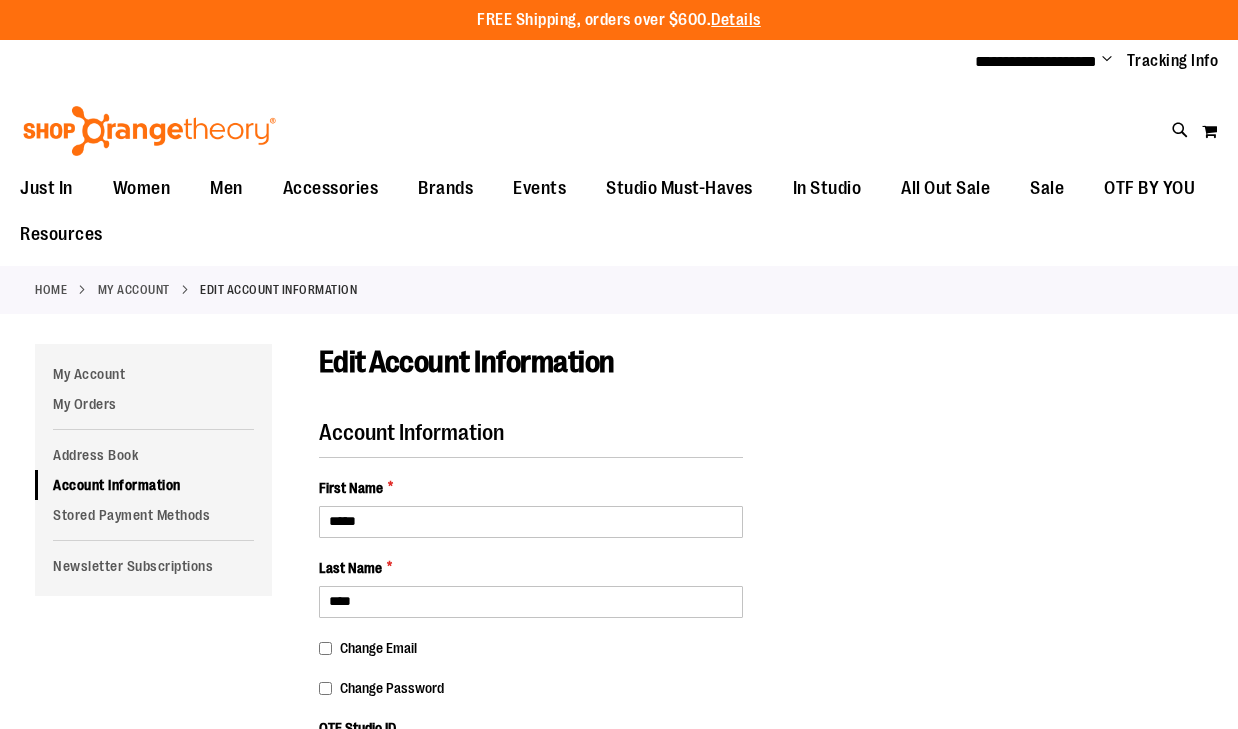 scroll, scrollTop: 0, scrollLeft: 0, axis: both 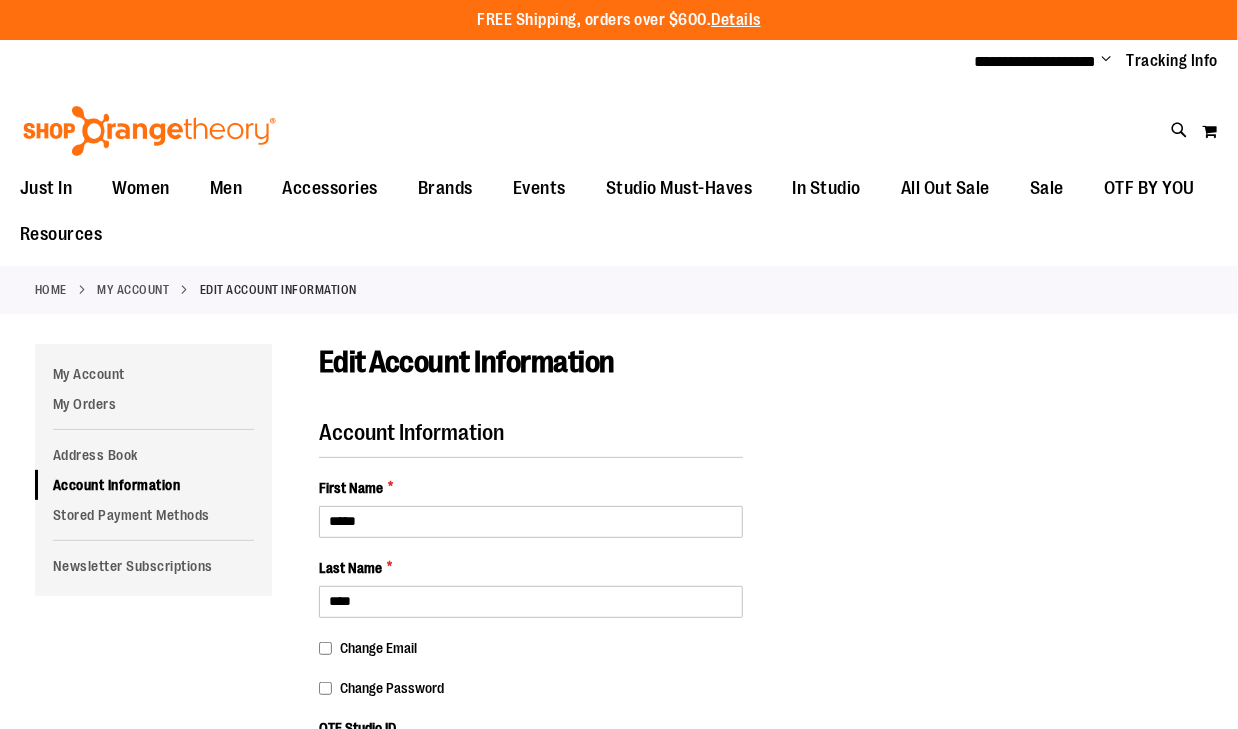 type on "****" 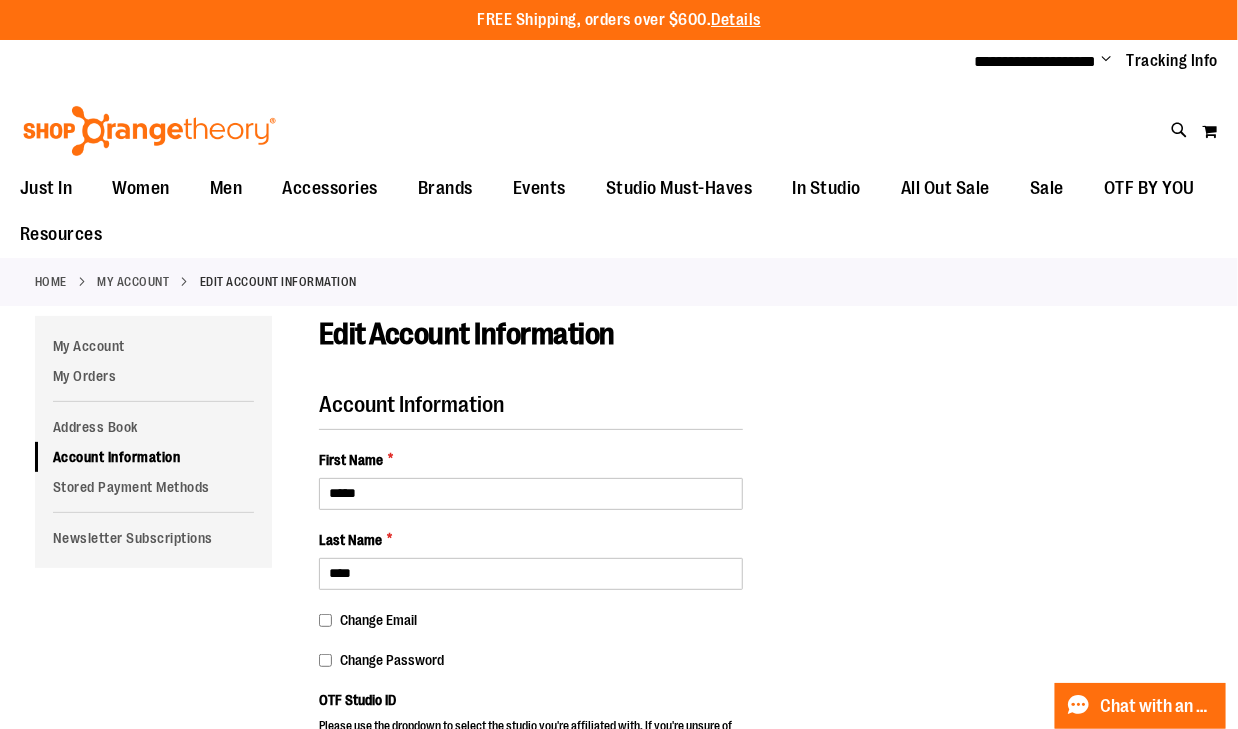 type on "**********" 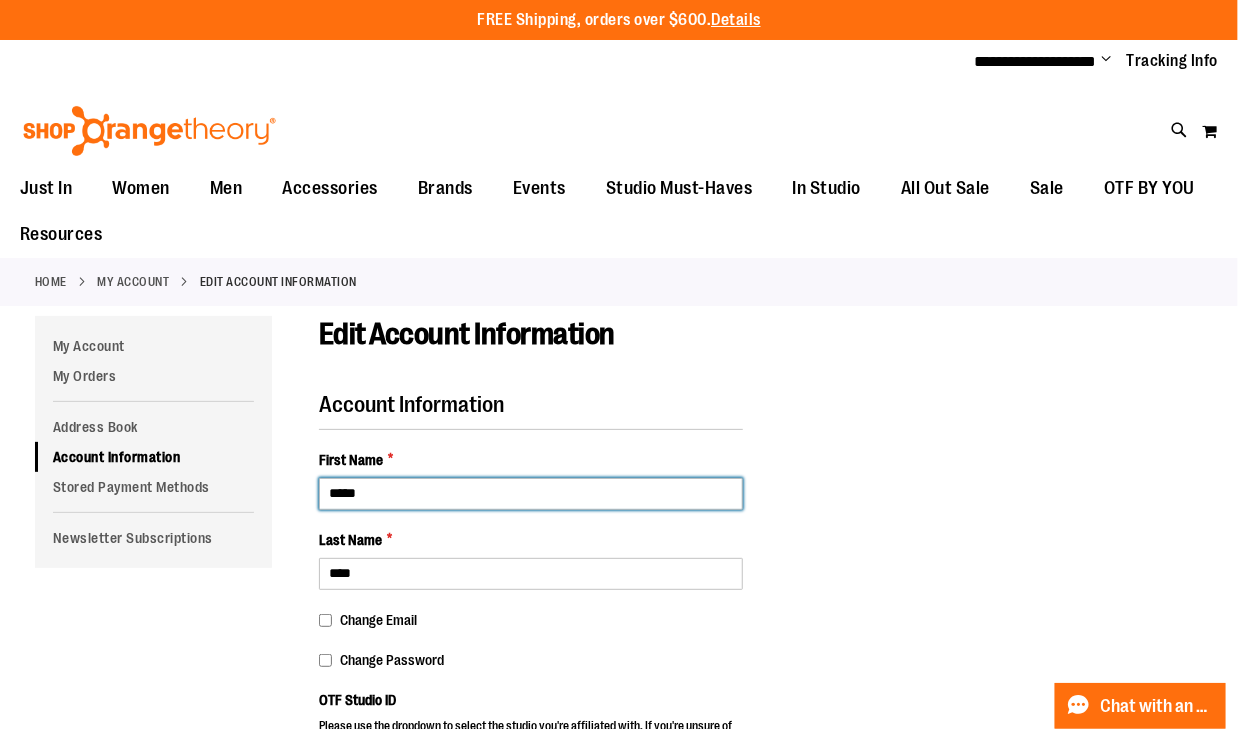 click on "Edit Account Information
Account Information
First Name *
*****
Last Name *
****
Change Email
Change Password
OTF Studio ID
****" at bounding box center (619, 801) 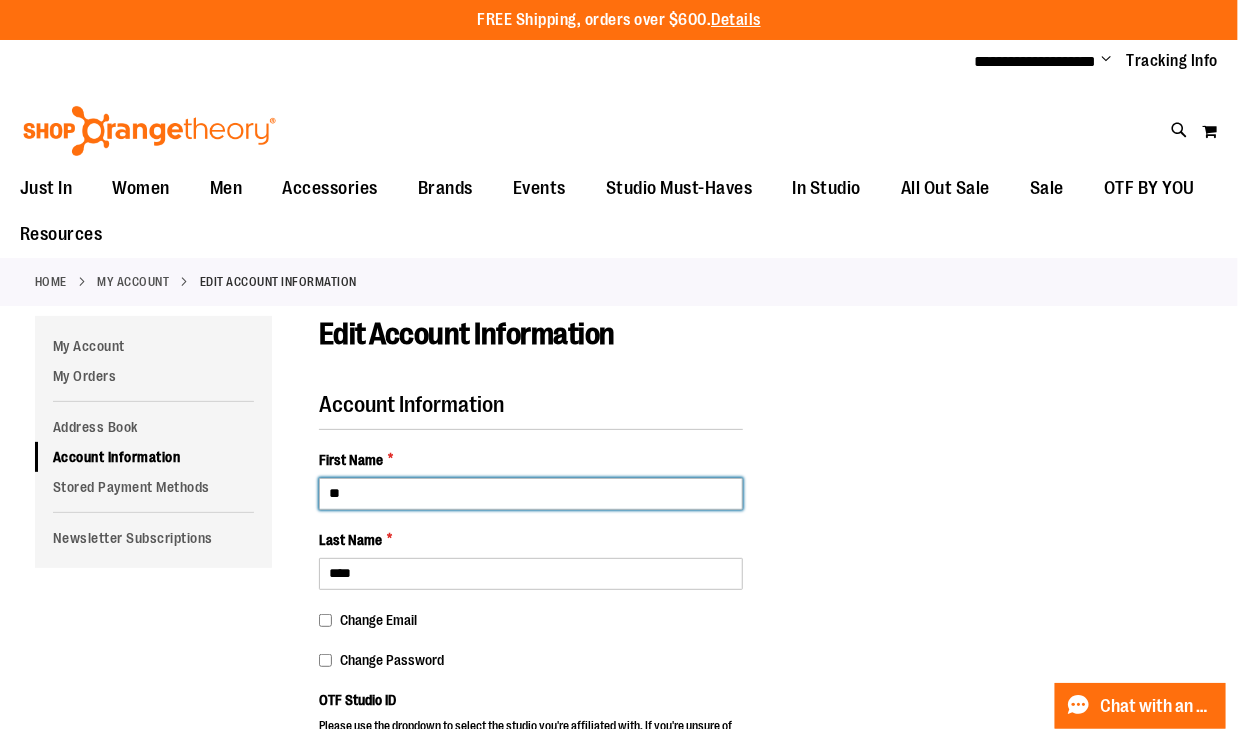 type on "*" 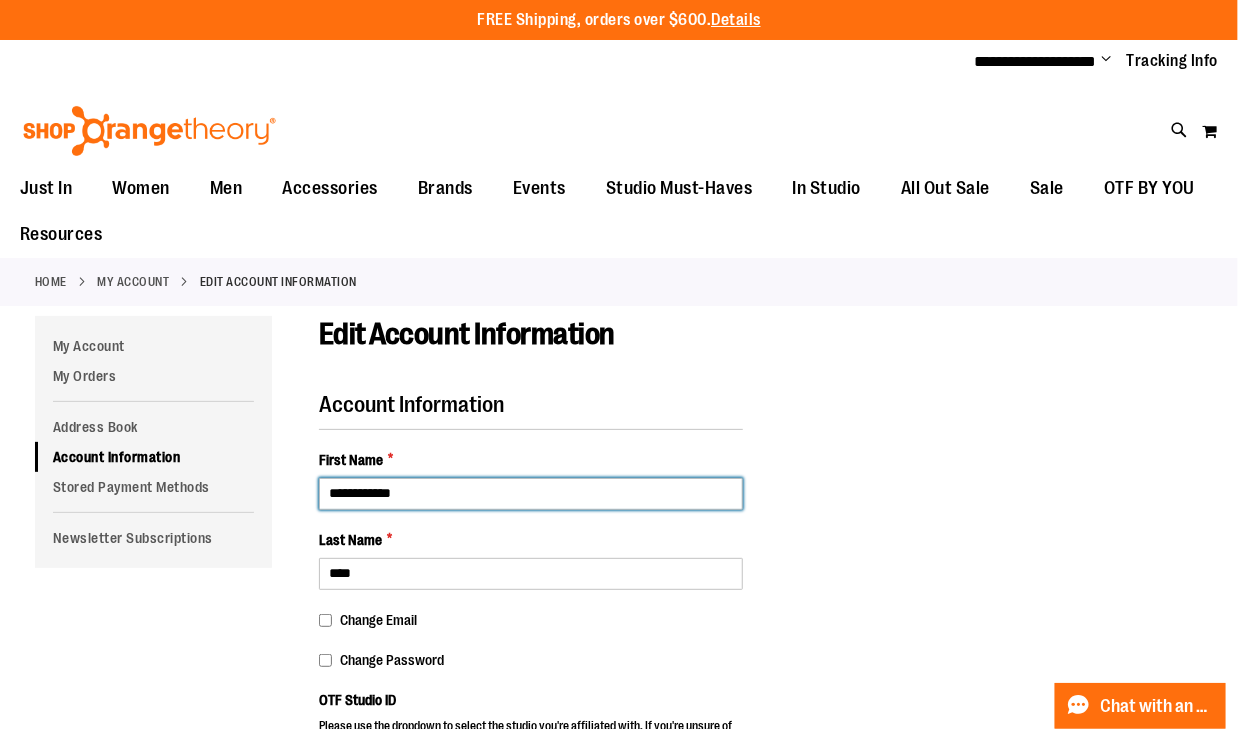 type on "**********" 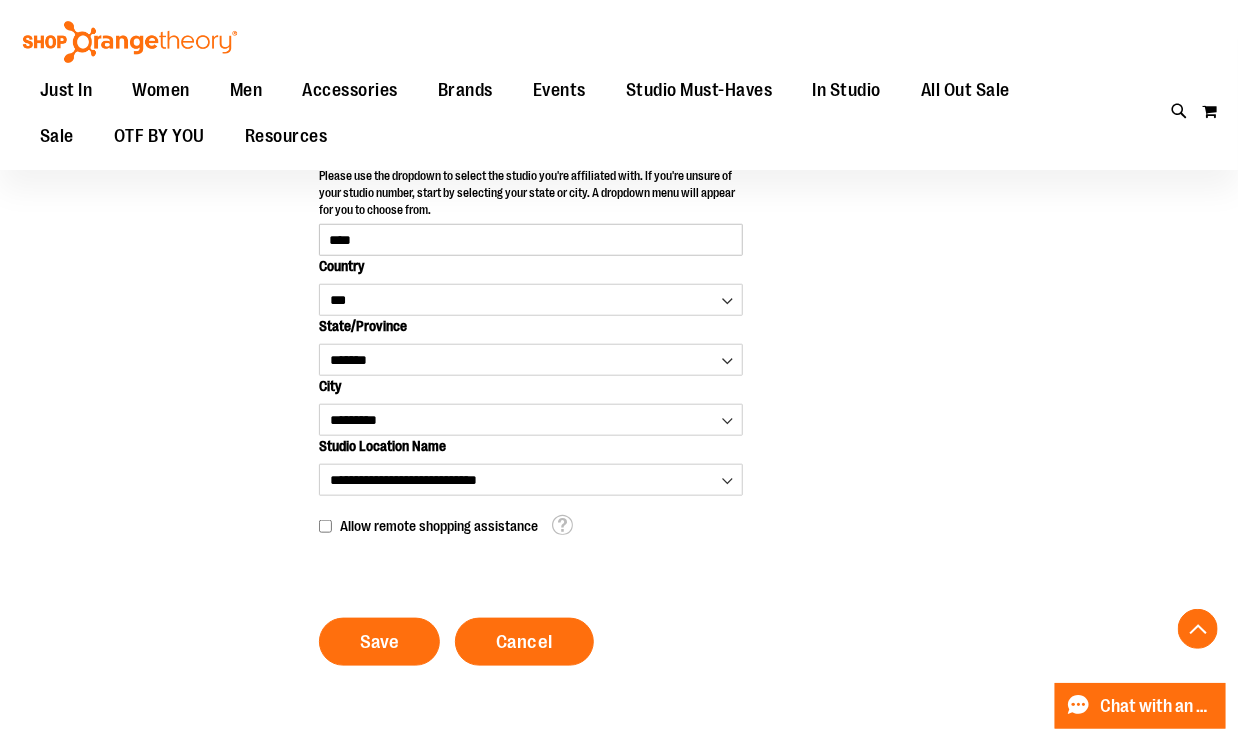 scroll, scrollTop: 560, scrollLeft: 0, axis: vertical 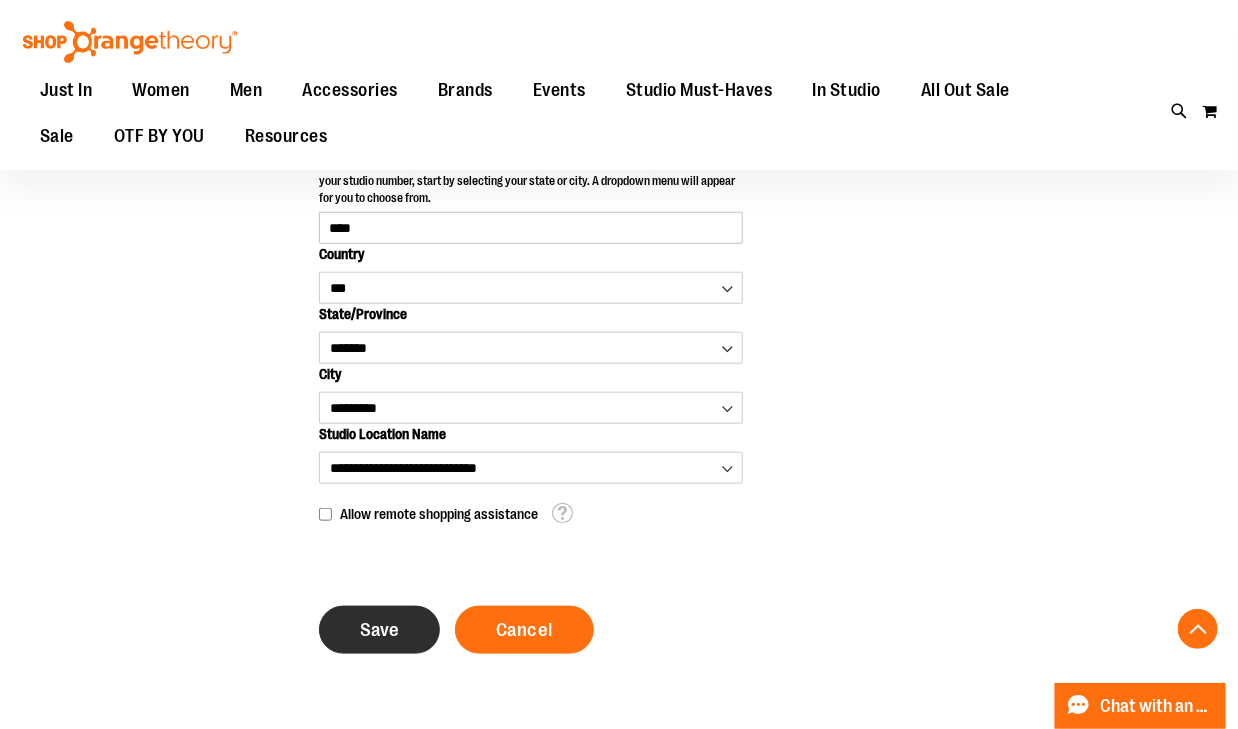 type on "*********" 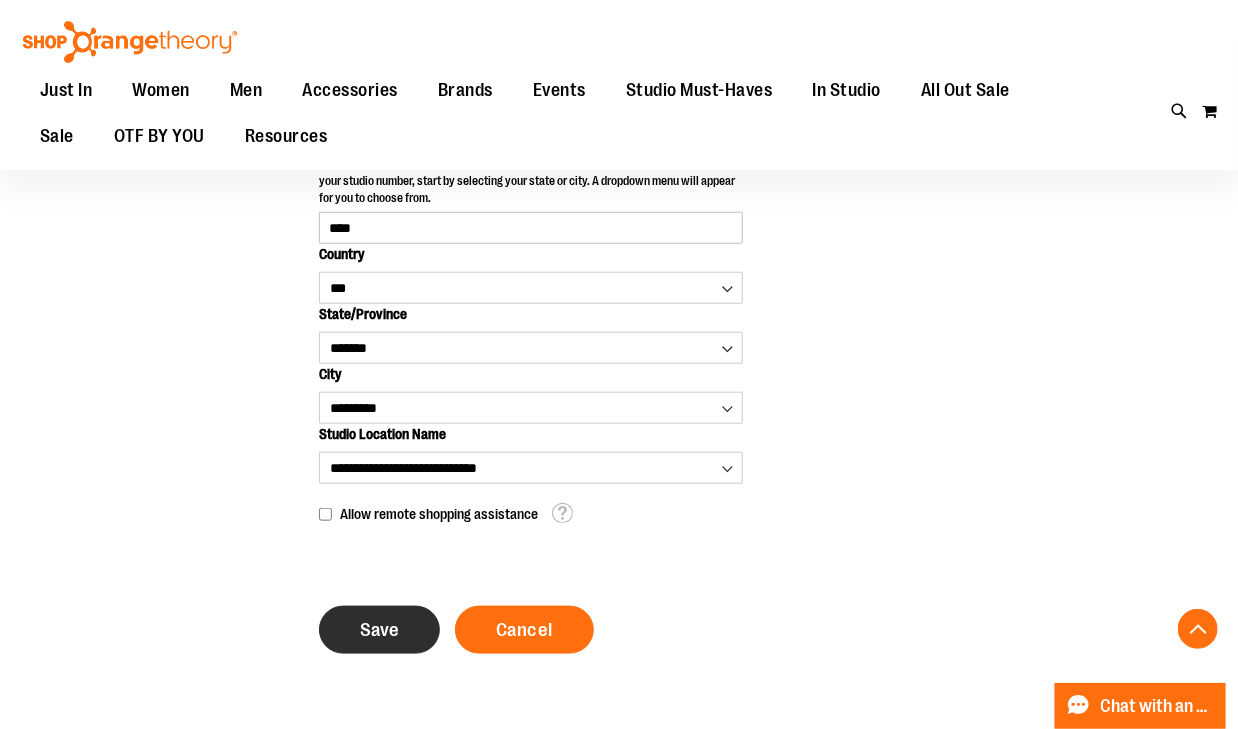 click on "Save" at bounding box center (379, 630) 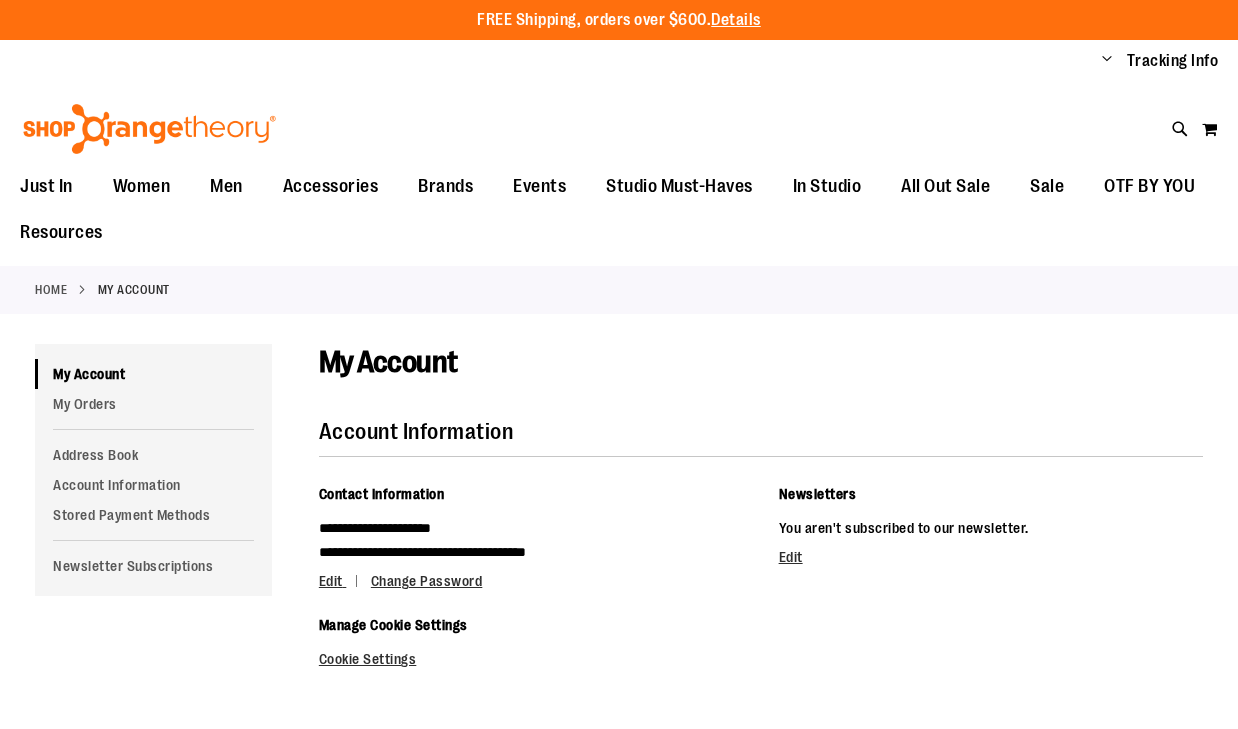 scroll, scrollTop: 0, scrollLeft: 0, axis: both 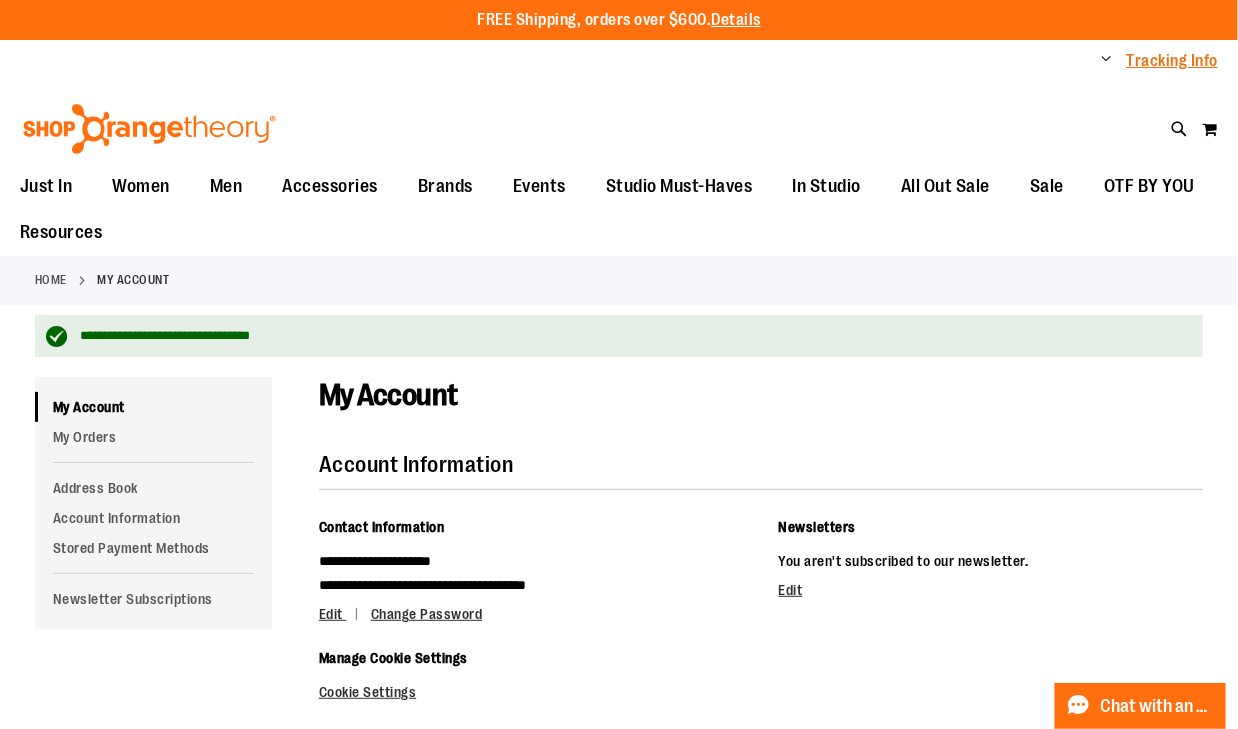 type on "**********" 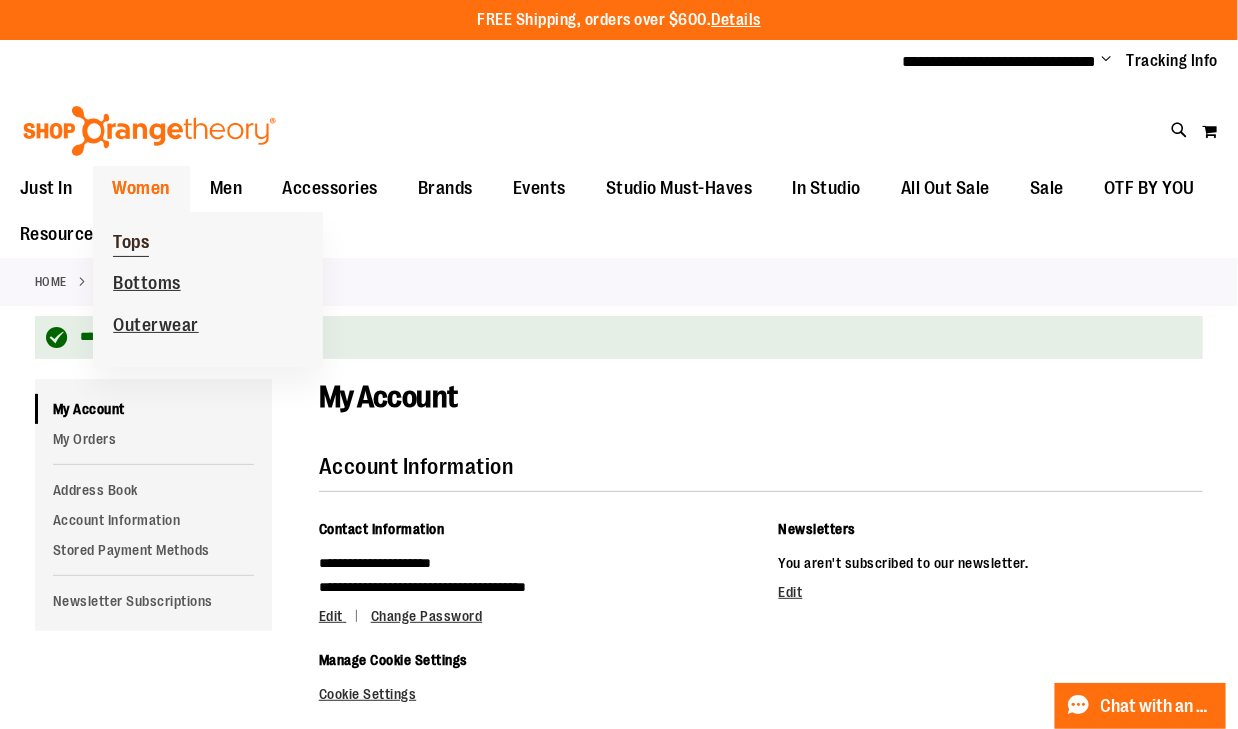 click on "Tops" at bounding box center (131, 244) 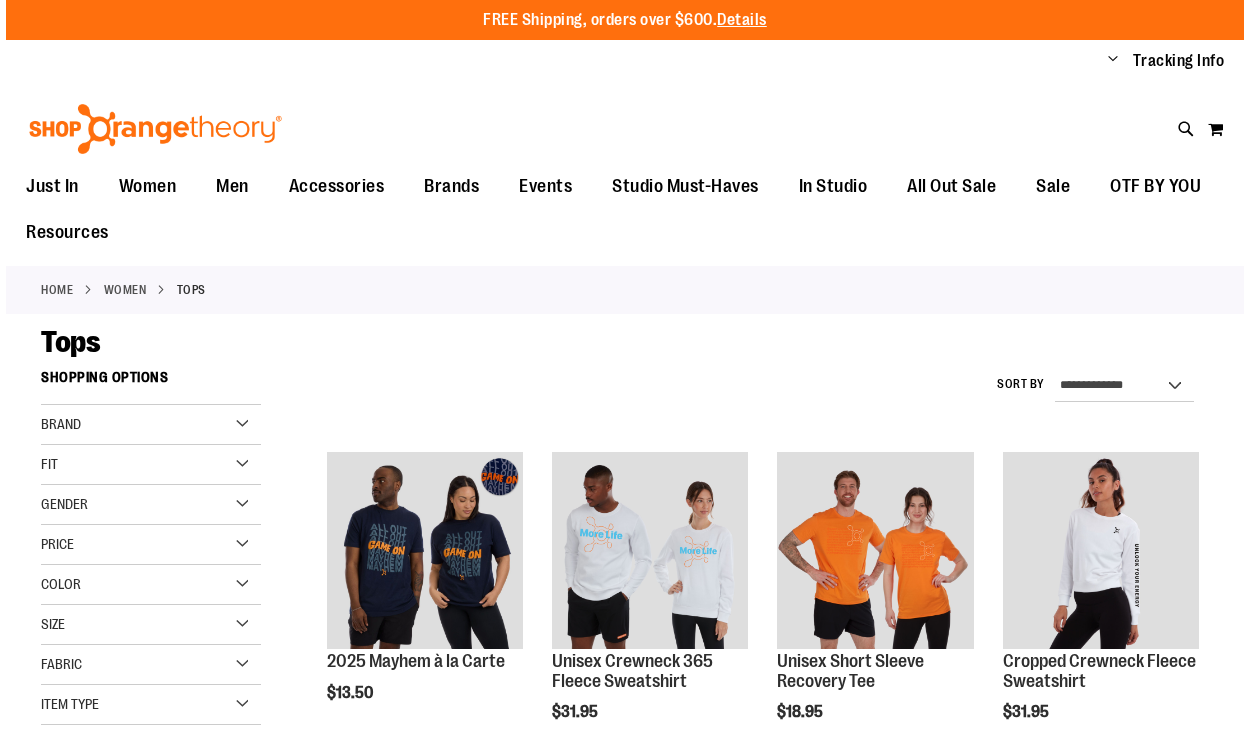 scroll, scrollTop: 0, scrollLeft: 0, axis: both 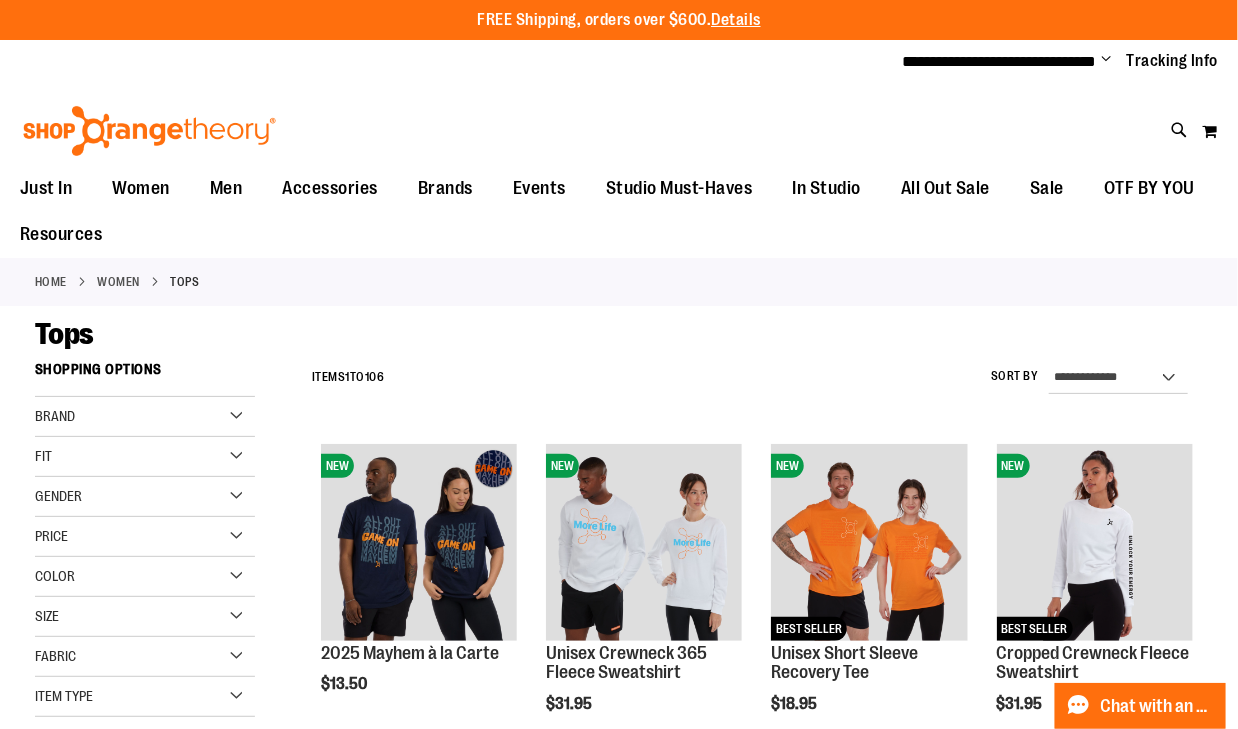 type on "**********" 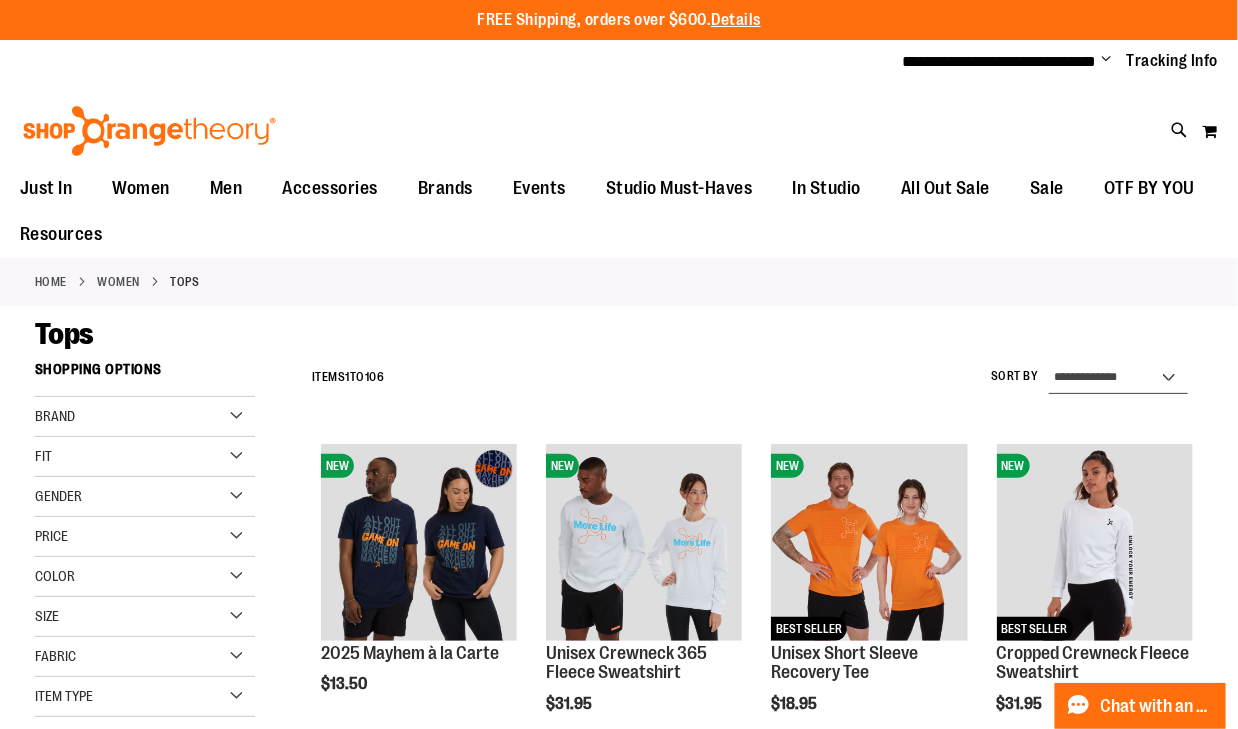 click on "**********" at bounding box center (1118, 378) 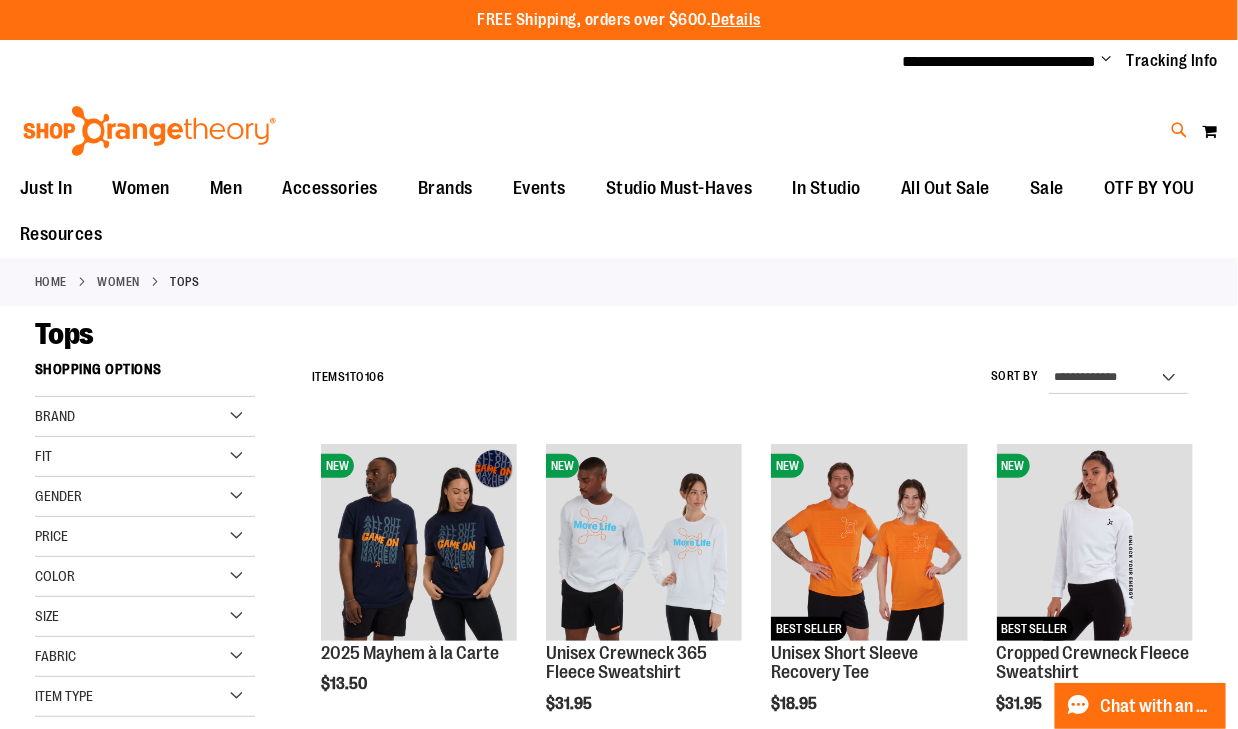 click at bounding box center [1180, 130] 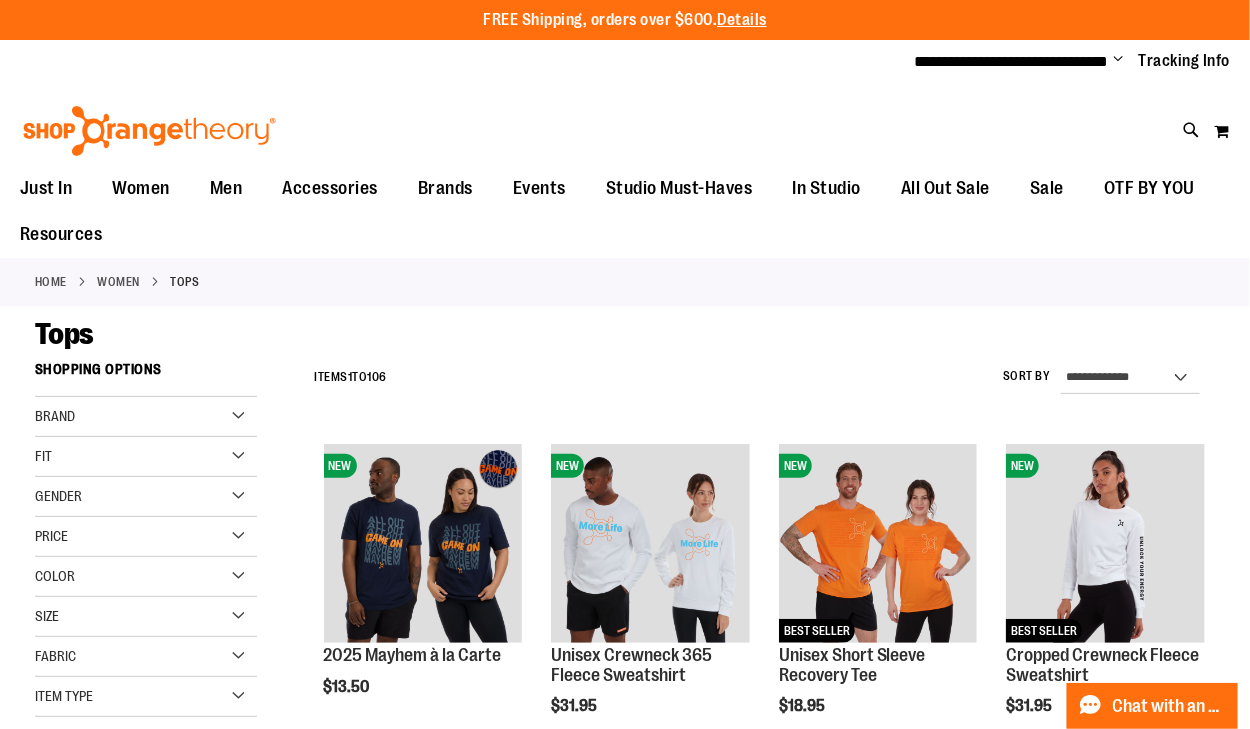 type on "****" 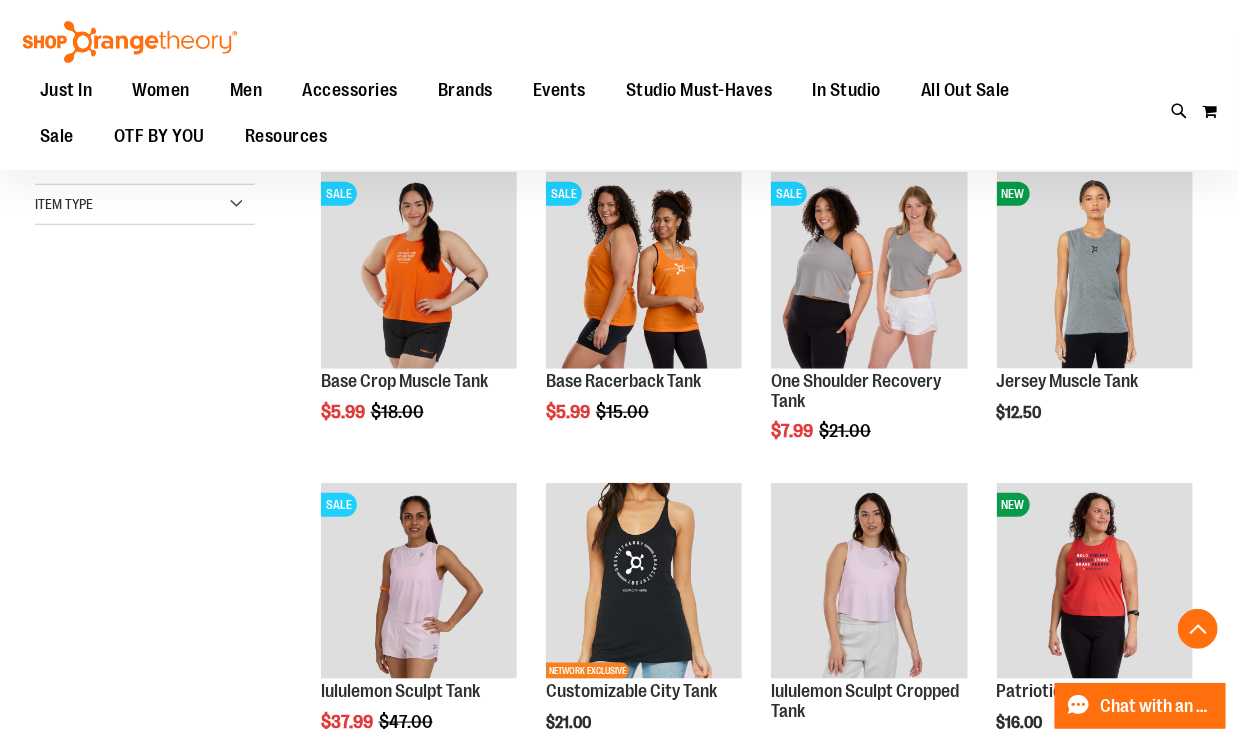 scroll, scrollTop: 160, scrollLeft: 0, axis: vertical 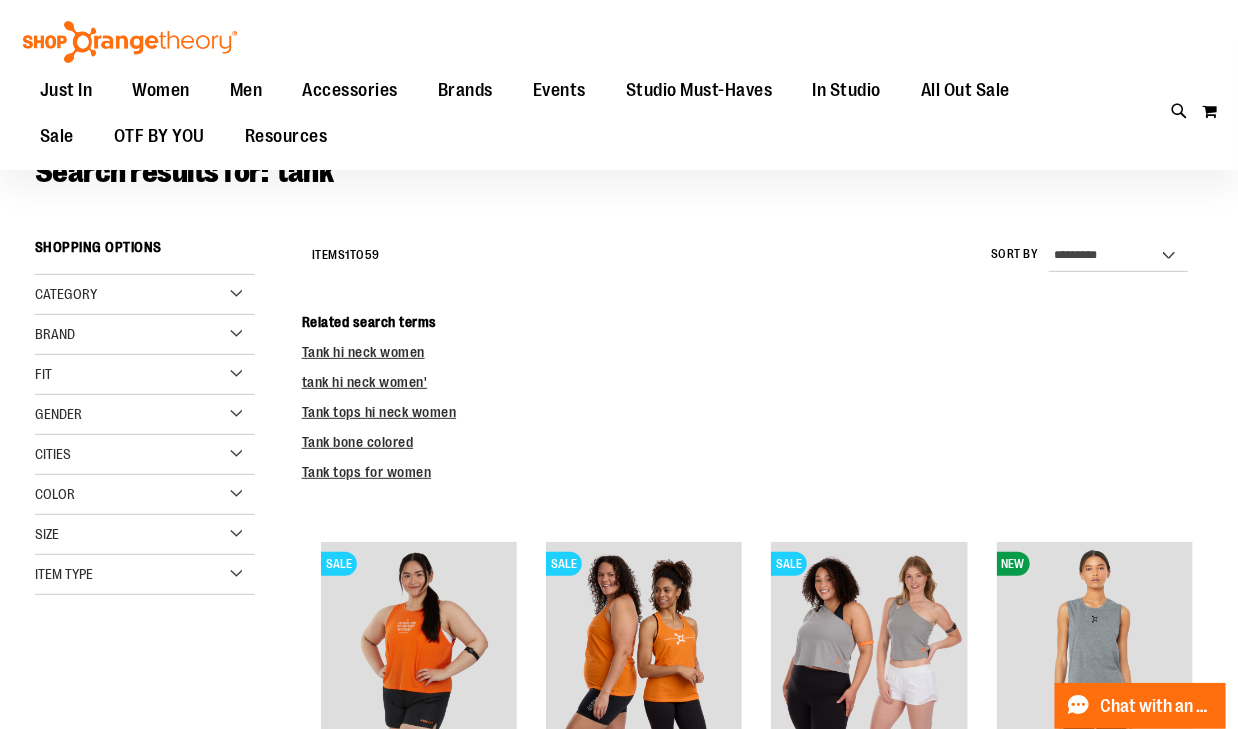 type on "**********" 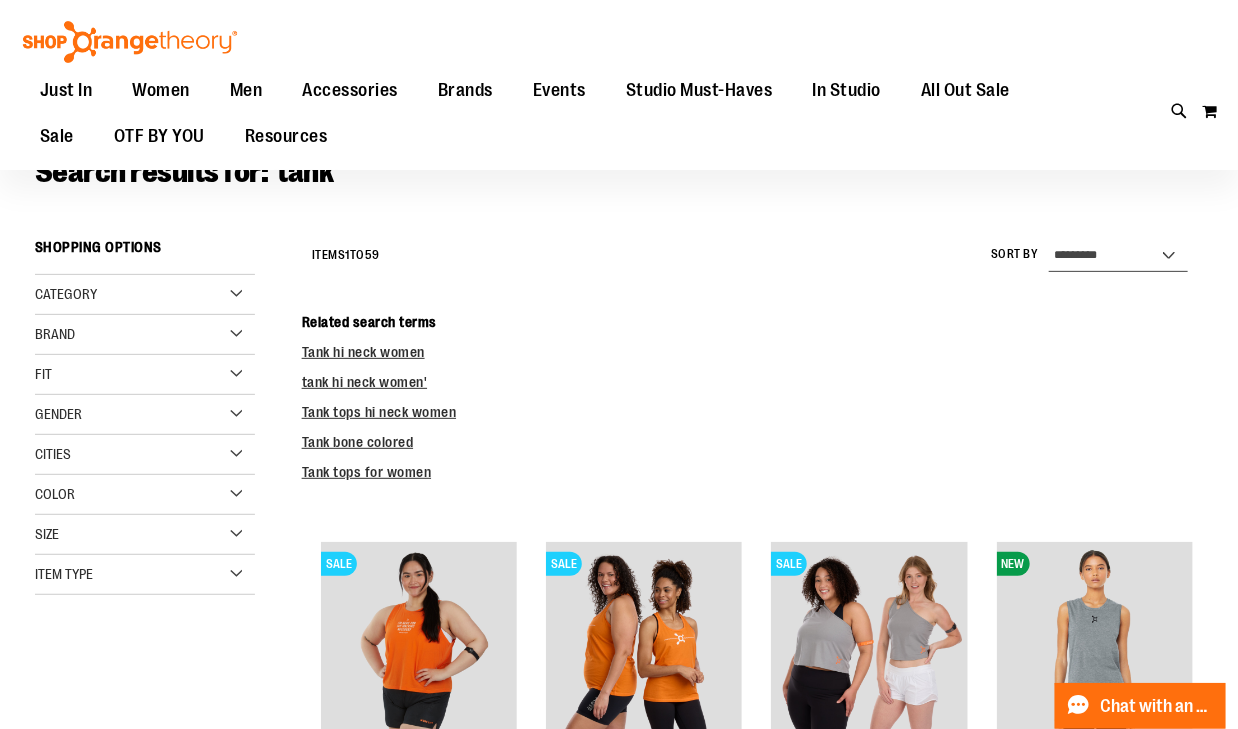 click on "**********" at bounding box center (1118, 256) 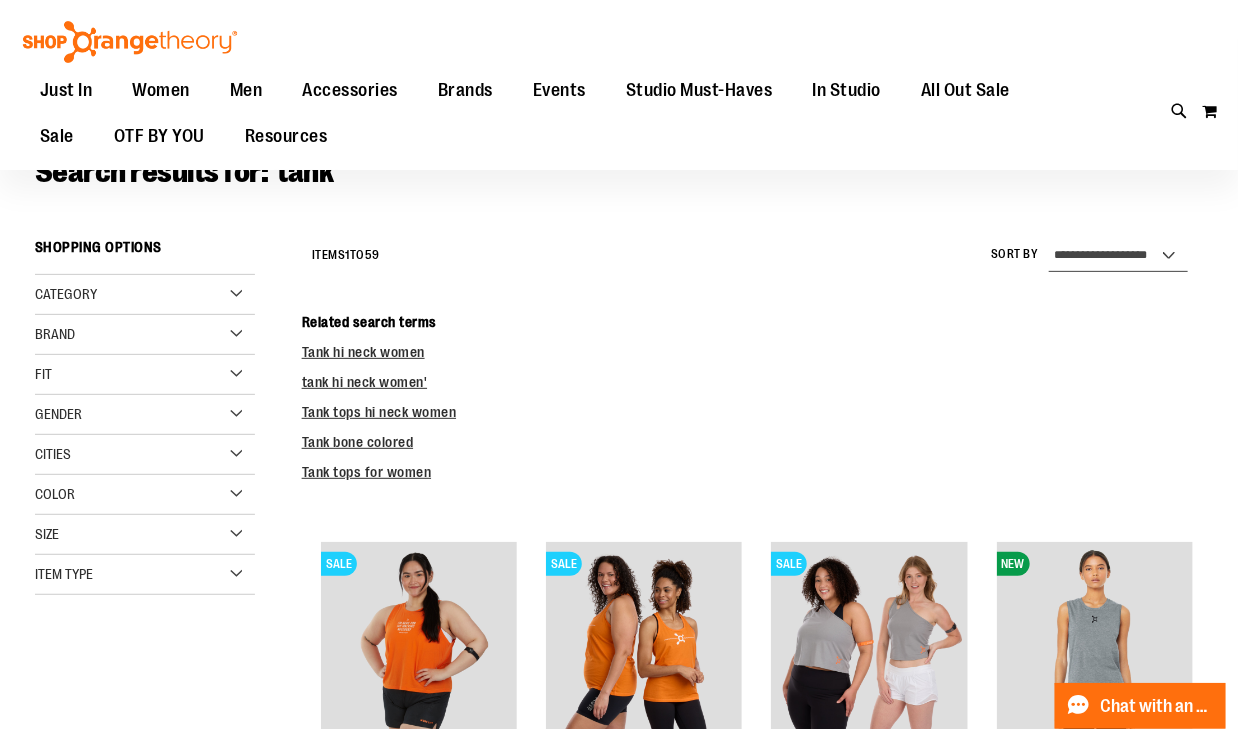 click on "**********" at bounding box center (1118, 256) 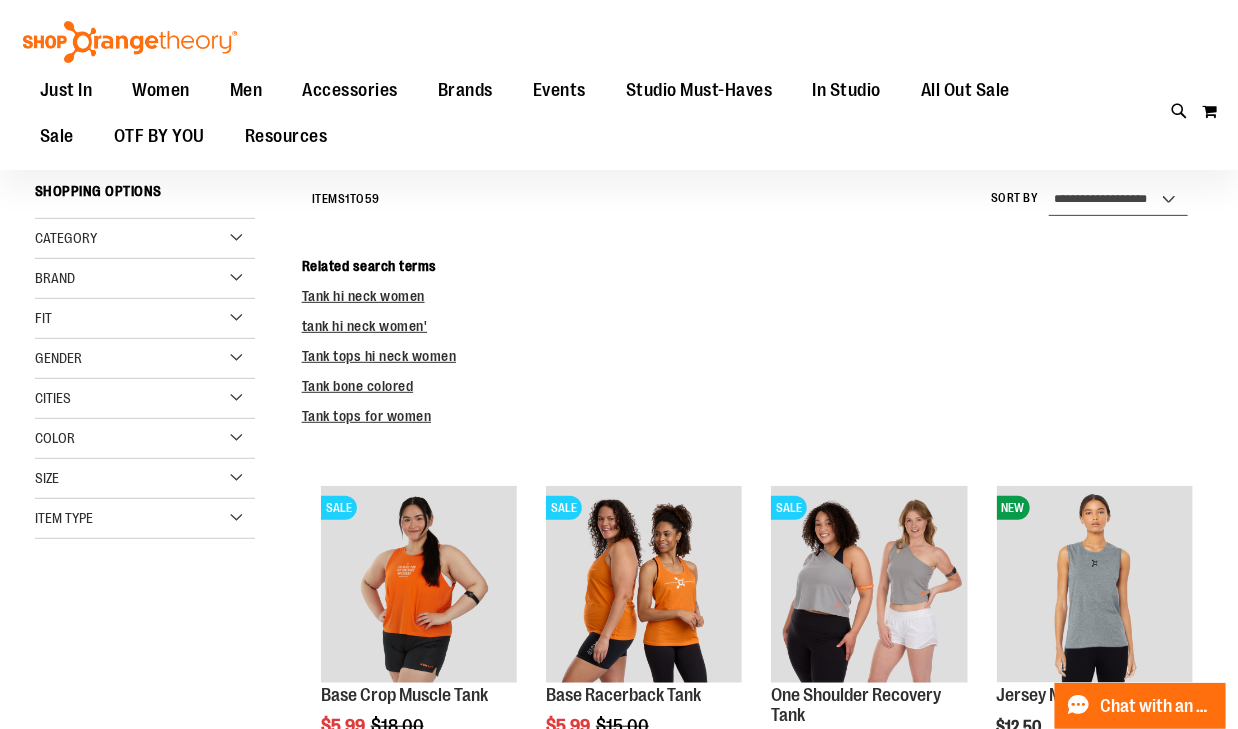 scroll, scrollTop: 220, scrollLeft: 0, axis: vertical 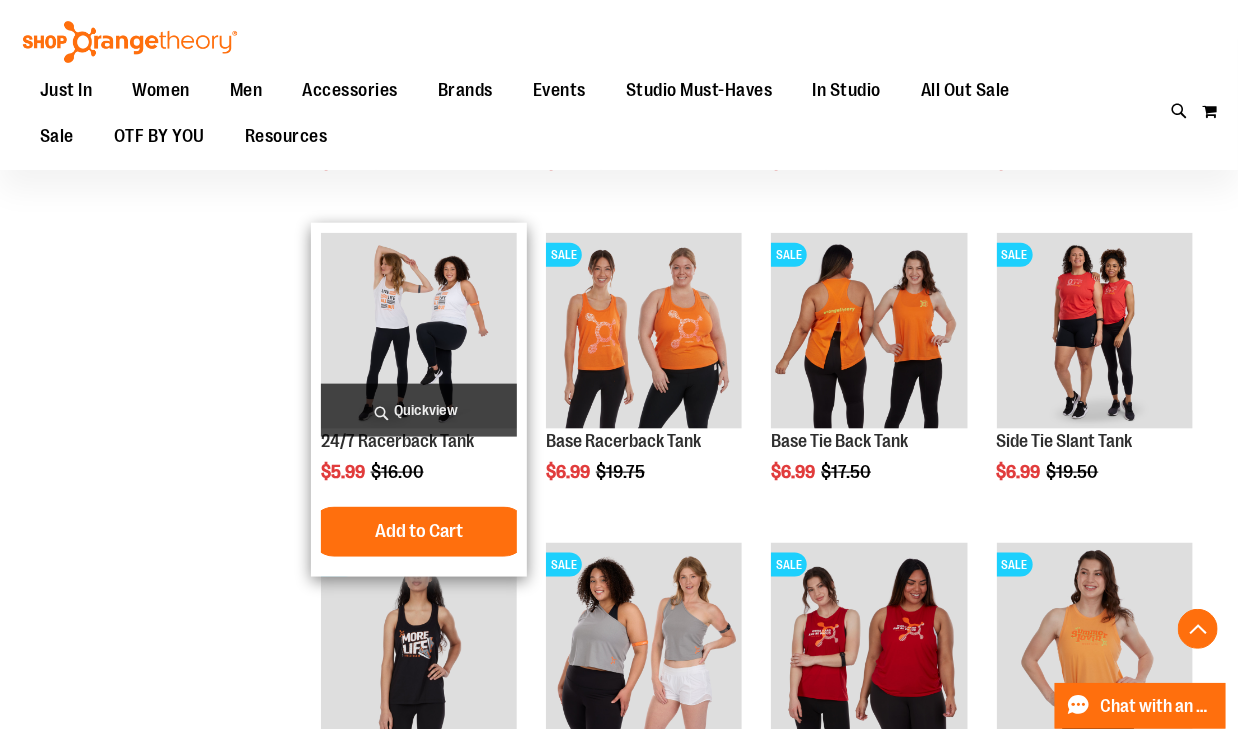 click on "Quickview" at bounding box center [419, 410] 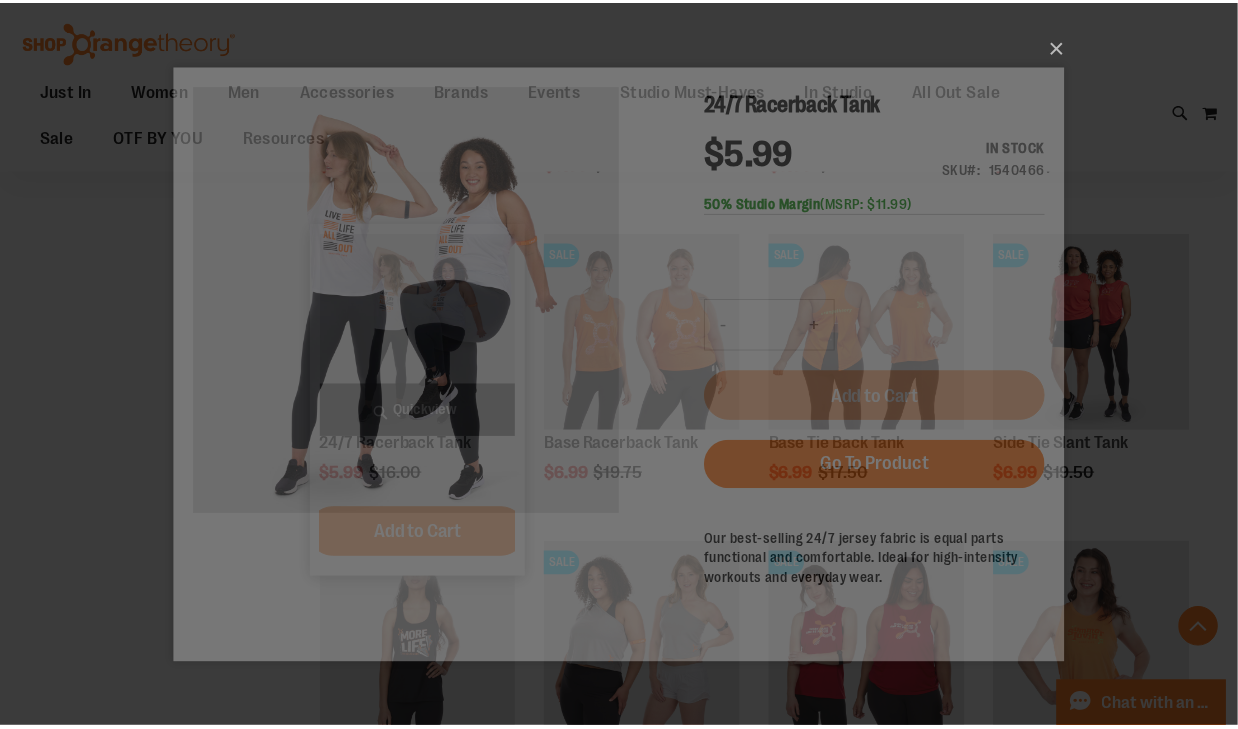 scroll, scrollTop: 0, scrollLeft: 0, axis: both 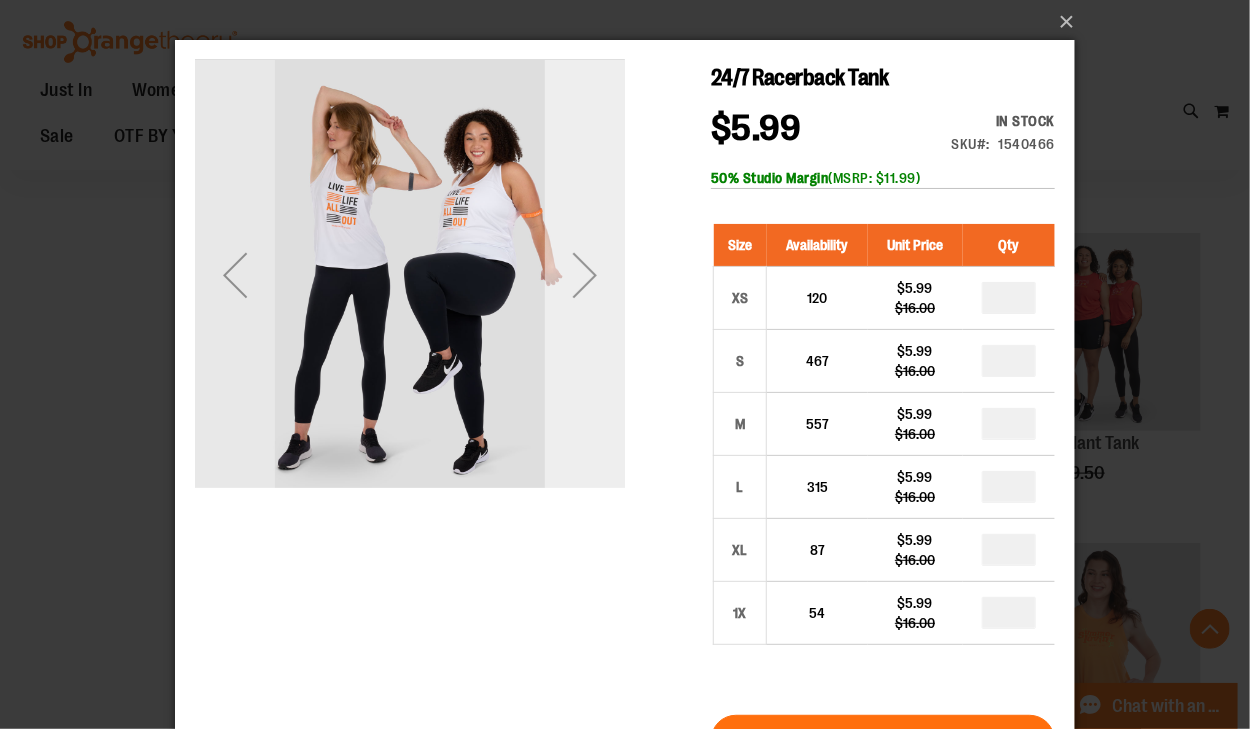 click at bounding box center [584, 274] 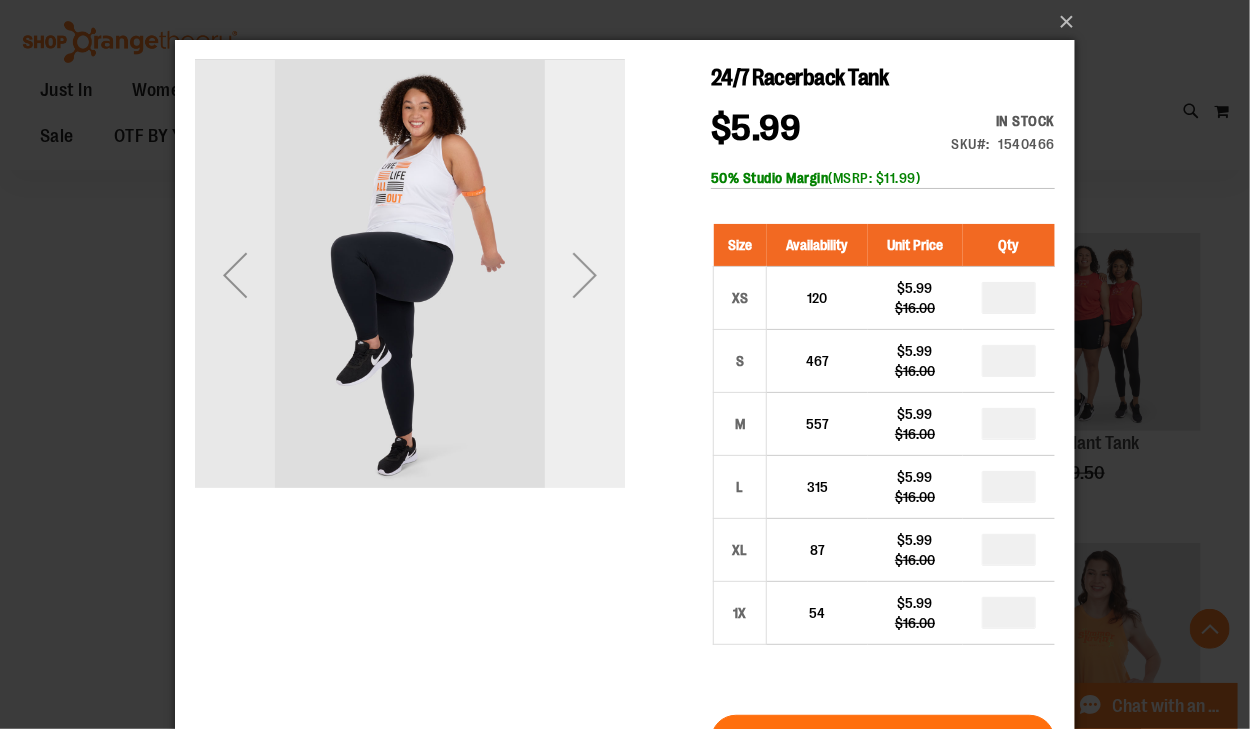click at bounding box center (584, 274) 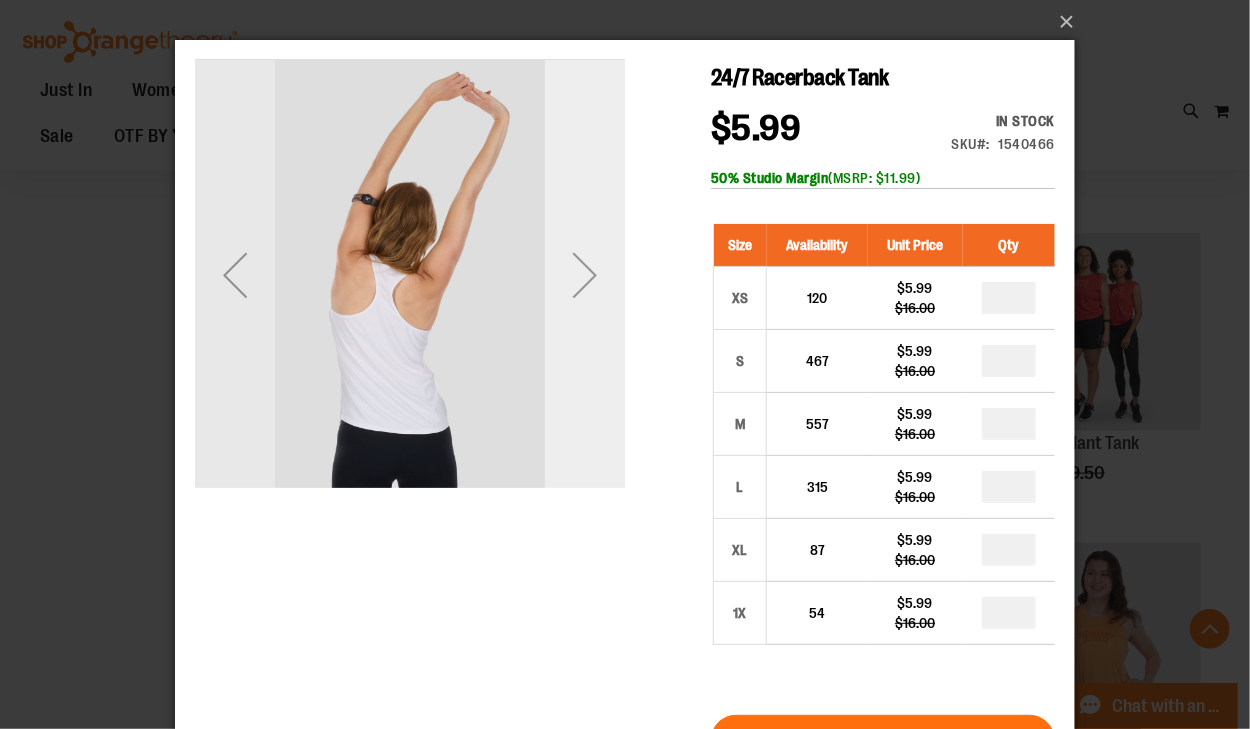 click at bounding box center [584, 274] 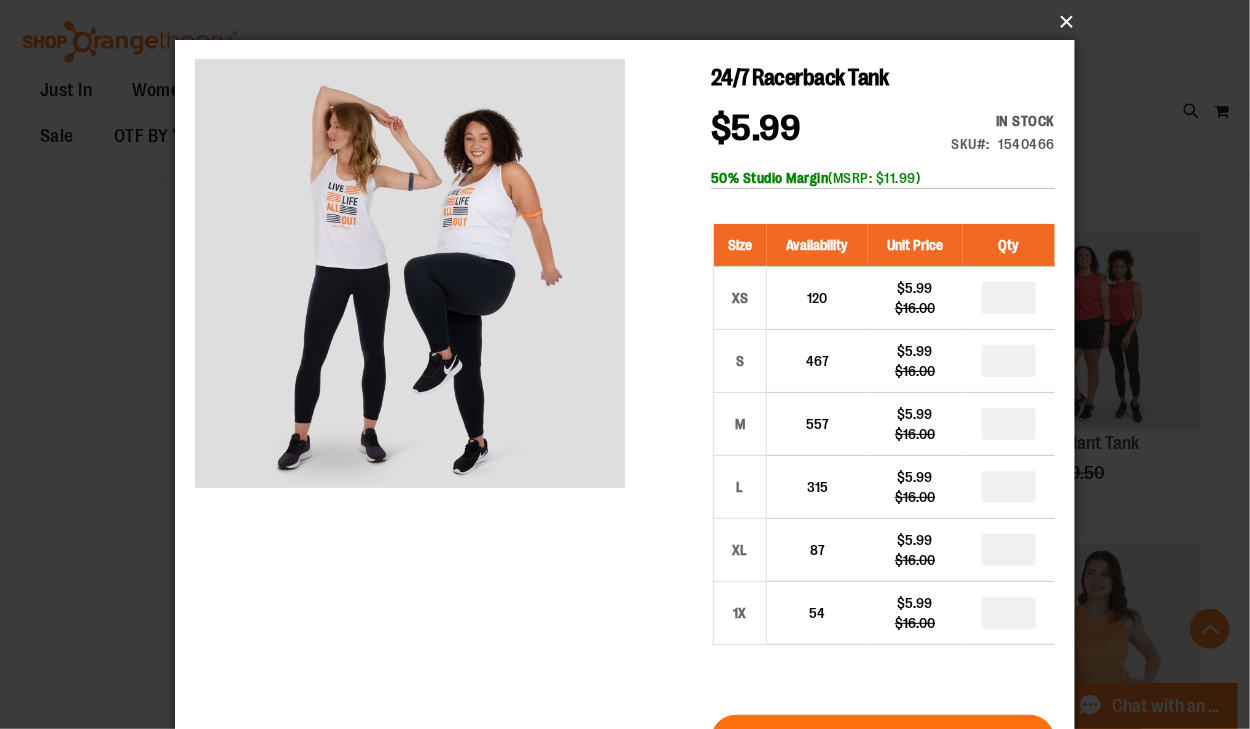click on "×" at bounding box center (631, 22) 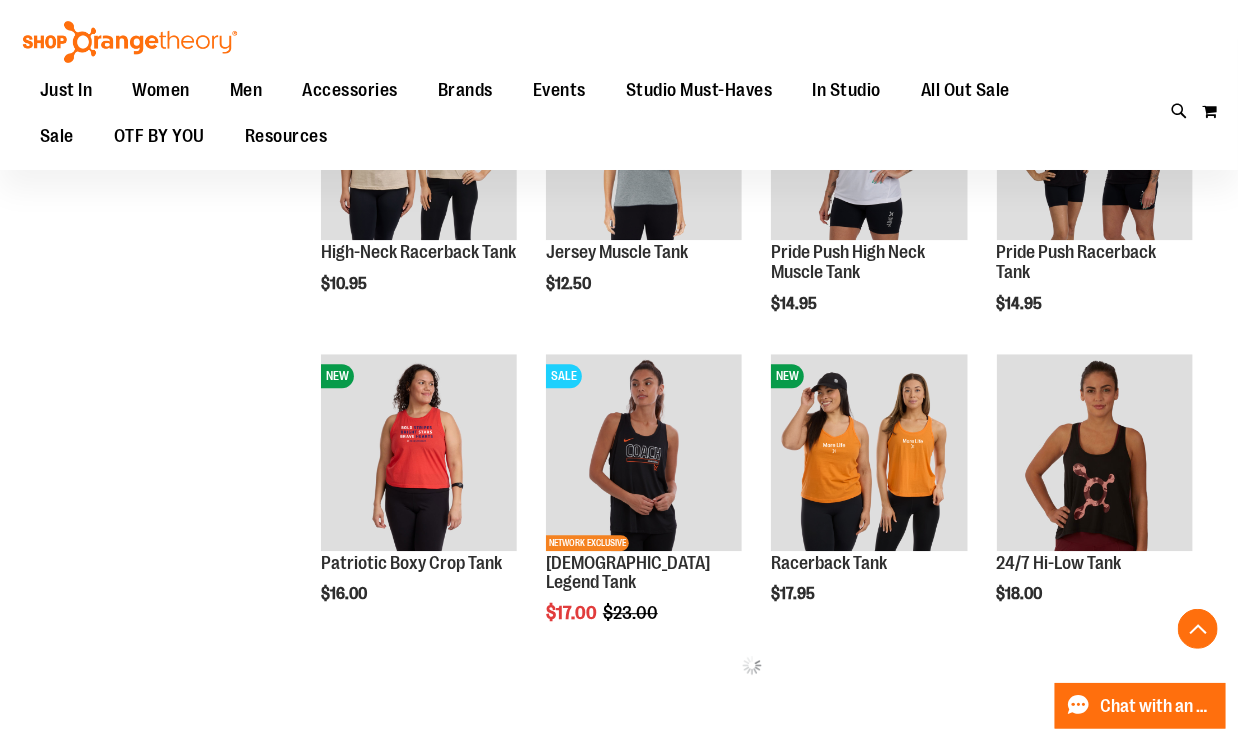 scroll, scrollTop: 1900, scrollLeft: 0, axis: vertical 